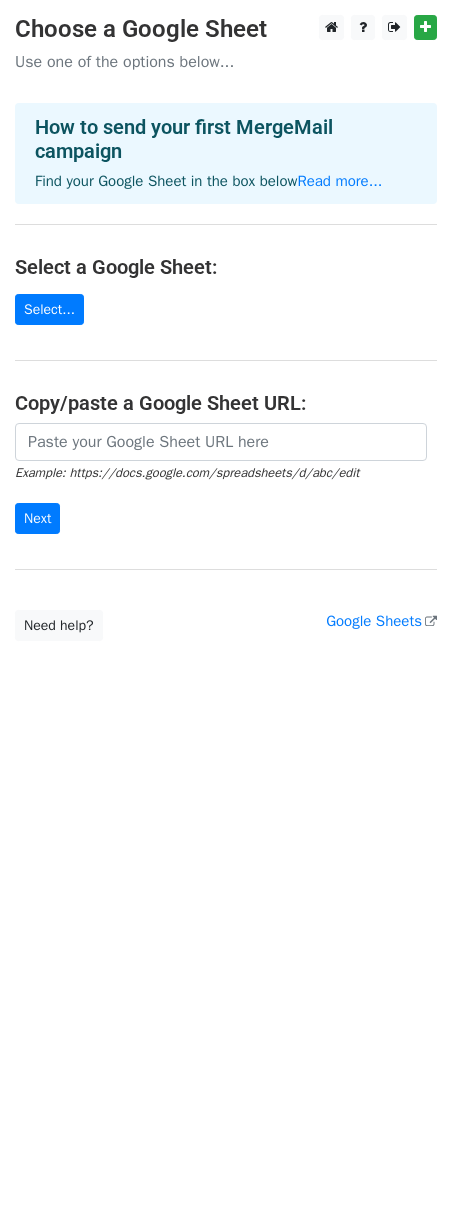 scroll, scrollTop: 0, scrollLeft: 0, axis: both 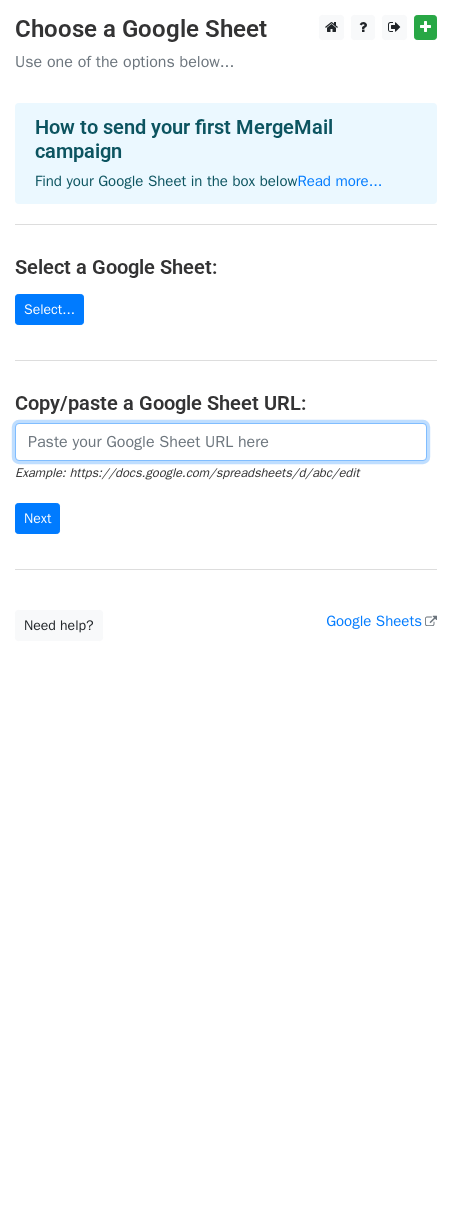 click at bounding box center (221, 442) 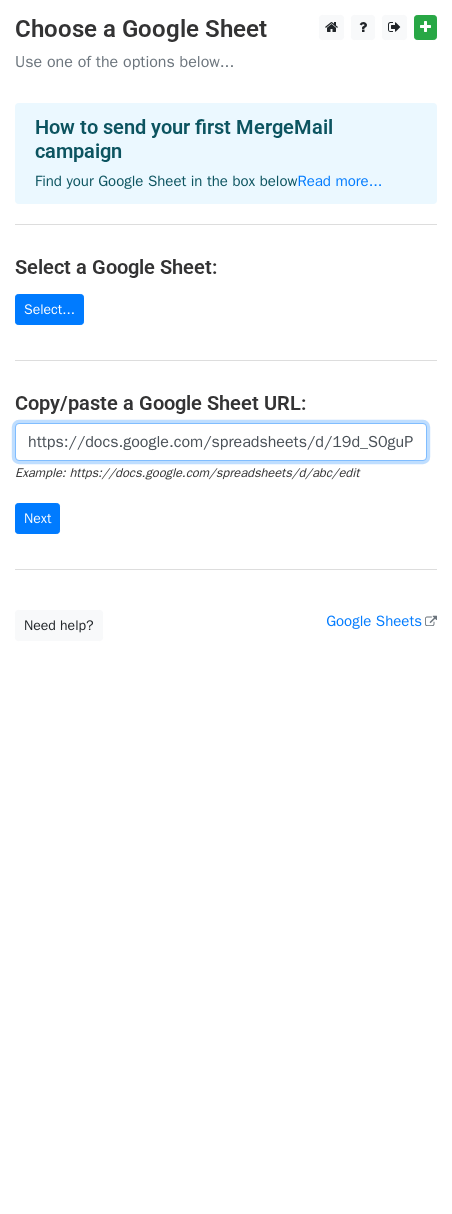 scroll, scrollTop: 0, scrollLeft: 419, axis: horizontal 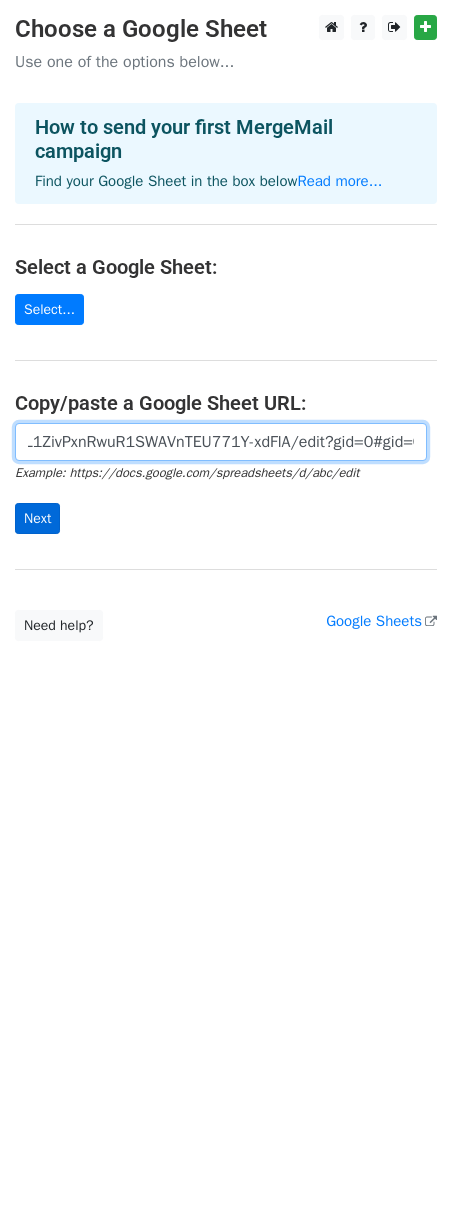 type on "https://docs.google.com/spreadsheets/d/19d_S0guPiD3yL1ZivPxnRwuR1SWAVnTEU771Y-xdFlA/edit?gid=0#gid=0" 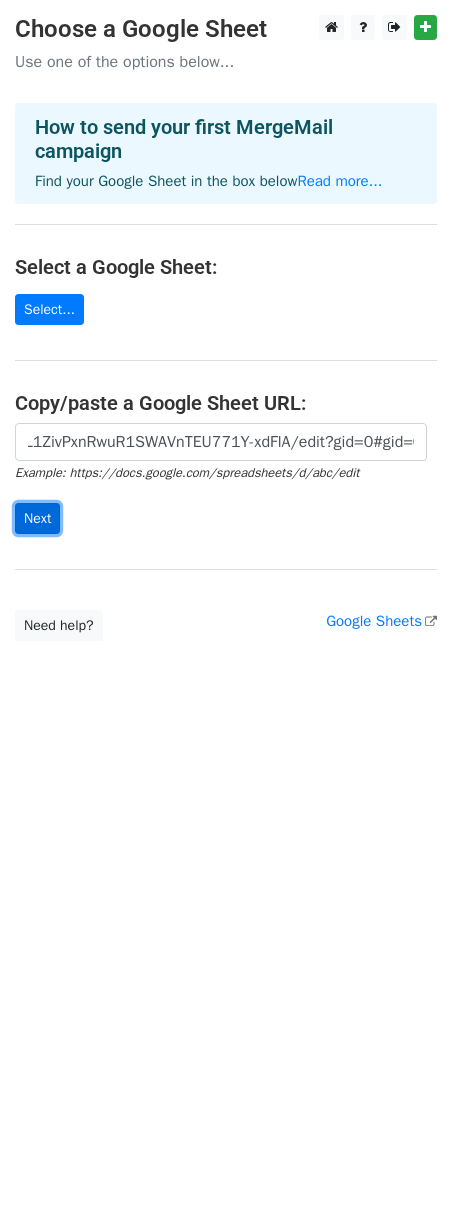 scroll, scrollTop: 0, scrollLeft: 0, axis: both 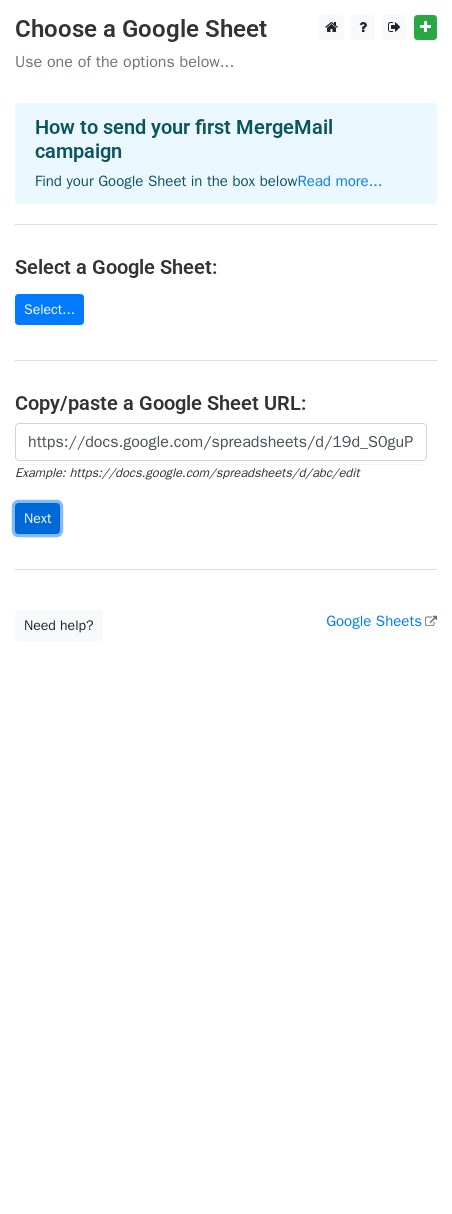 click on "Next" at bounding box center (37, 518) 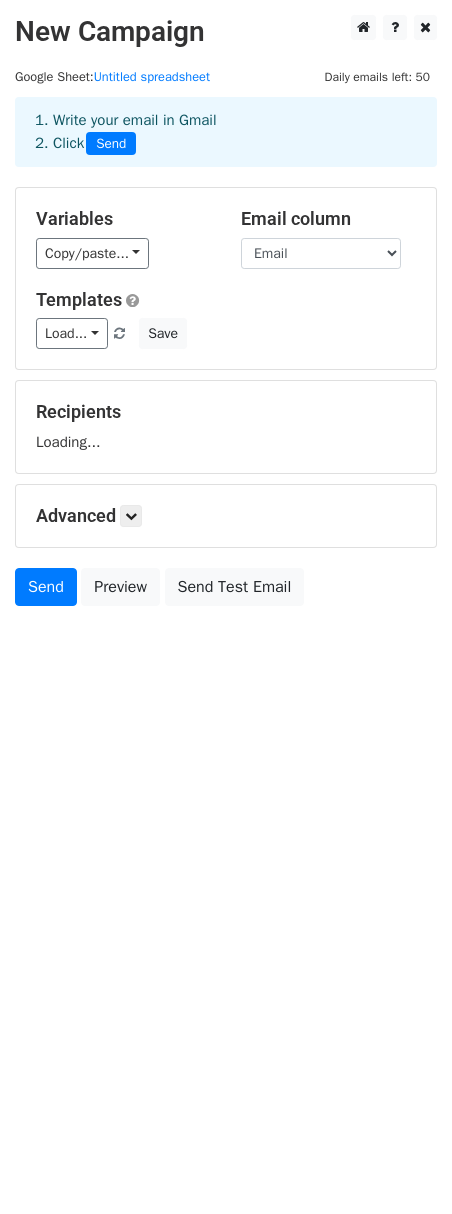 scroll, scrollTop: 0, scrollLeft: 0, axis: both 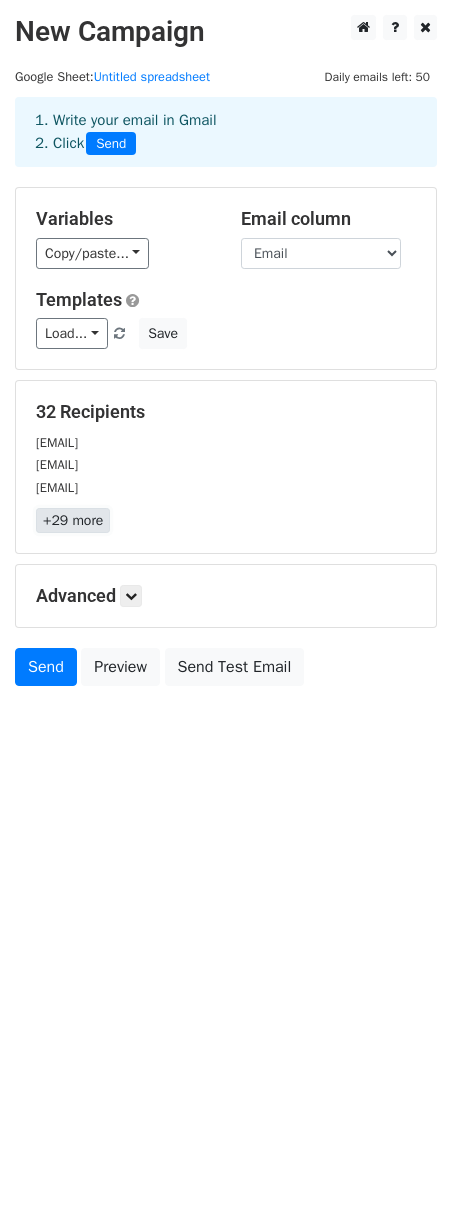 click on "+29 more" at bounding box center (73, 520) 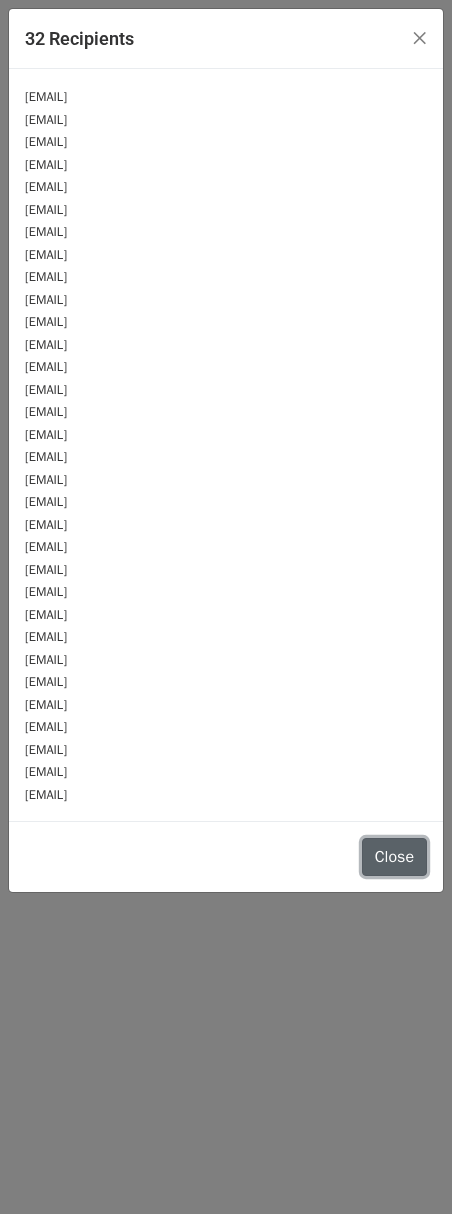 click on "Close" at bounding box center [394, 857] 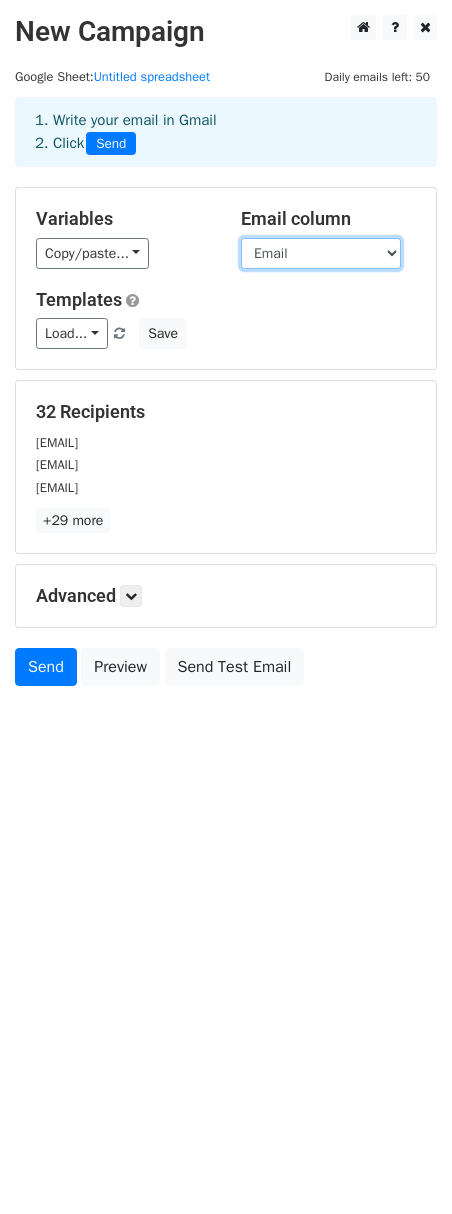 click on "url
Email
prenom" at bounding box center (321, 253) 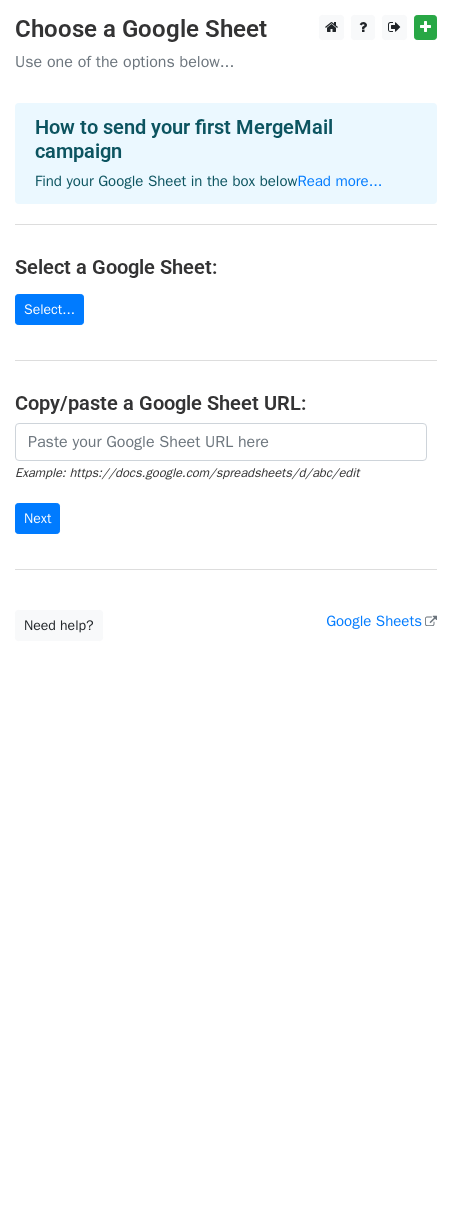 scroll, scrollTop: 0, scrollLeft: 0, axis: both 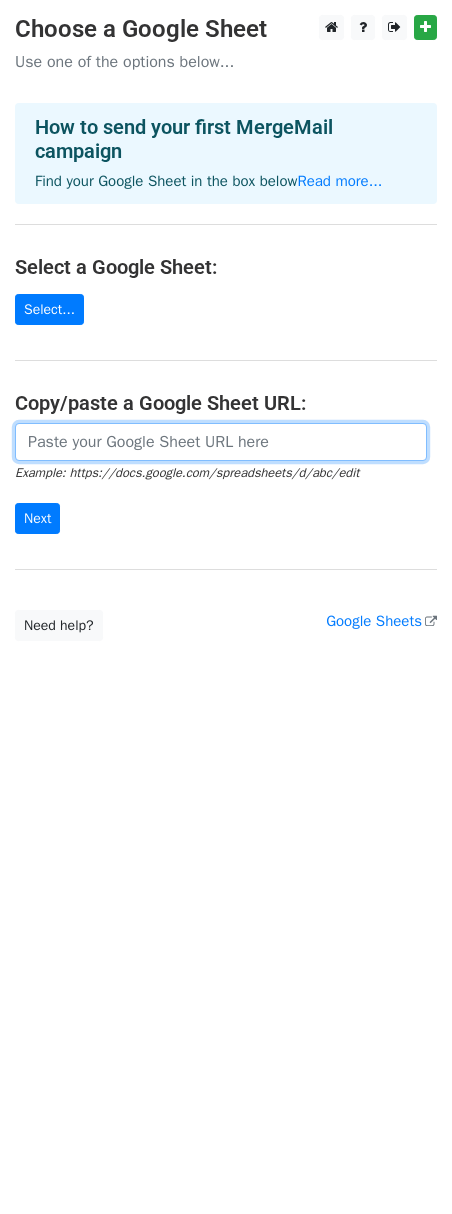 click at bounding box center (221, 442) 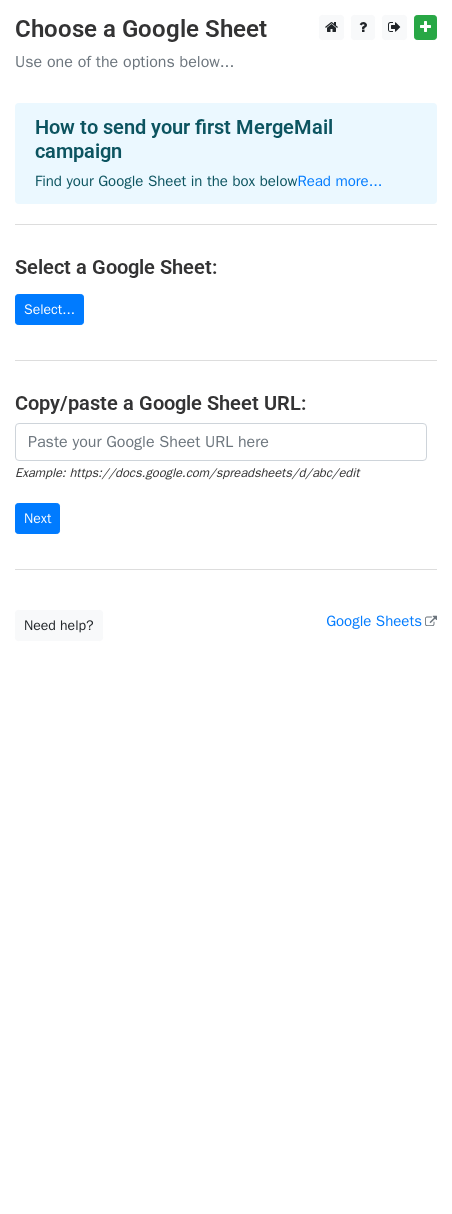 click on "Choose a Google Sheet
Use one of the options below...
How to send your first MergeMail campaign
Find your Google Sheet in the box below  Read more...
Select a Google Sheet:
Select...
Copy/paste a Google Sheet URL:
Example:
https://docs.google.com/spreadsheets/d/abc/edit
Next
Google Sheets
Need help?
Help
×
Why do I need to copy/paste a Google Sheet URL?
Normally, MergeMail would show you a list of your Google Sheets to choose from, but because you didn't allow MergeMail access to your Google Drive, it cannot show you a list of your Google Sheets. You can read more about permissions in our  support pages .
If you'd like to see a list of your Google Sheets, you'll need to  sign out of MergeMail  and then sign back in and allow access to your Google Drive.
Are your recipients in a CSV or Excel file?
Import your CSV or Excel file into a Google Sheet  then try again.
Read our" at bounding box center [226, 328] 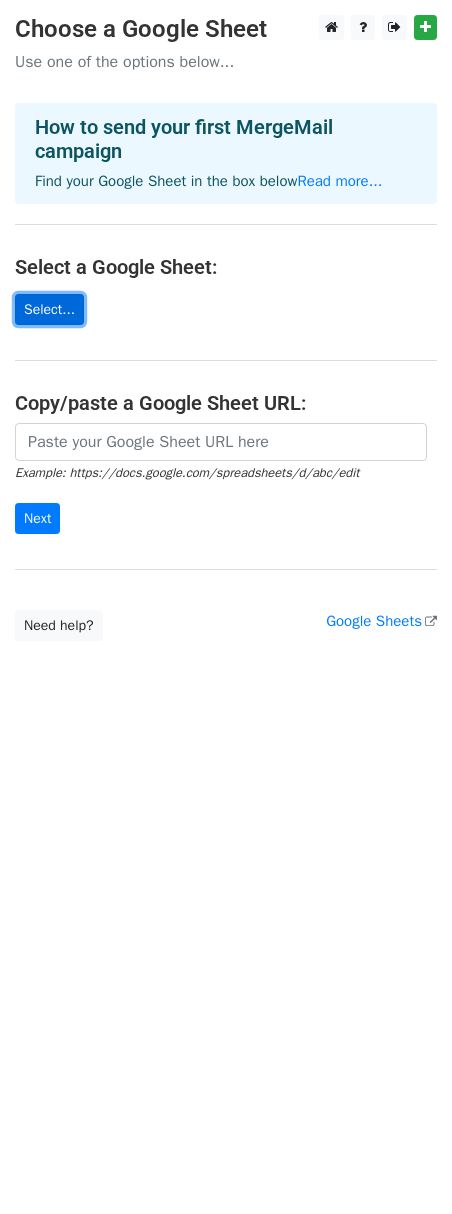 click on "Select..." at bounding box center (49, 309) 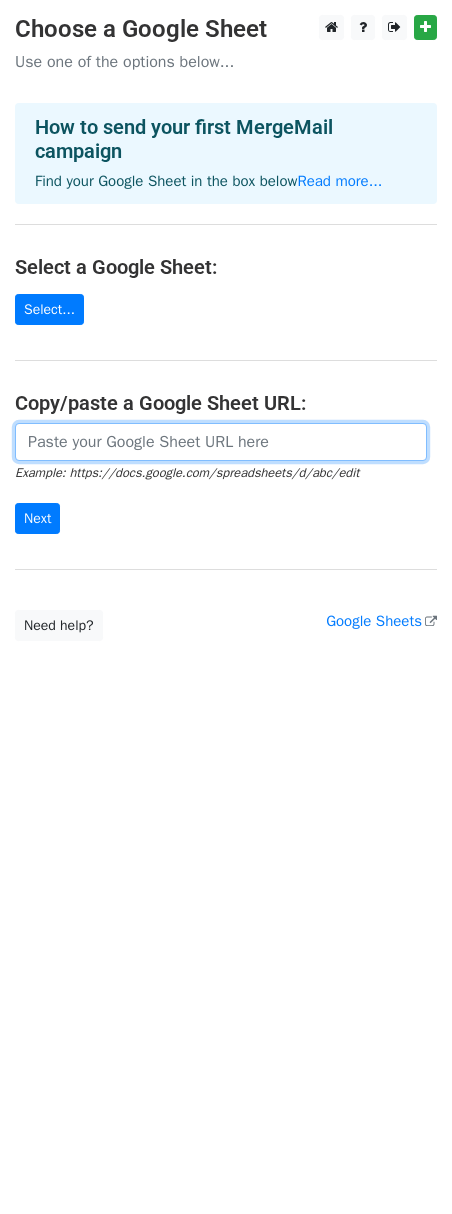 click at bounding box center (221, 442) 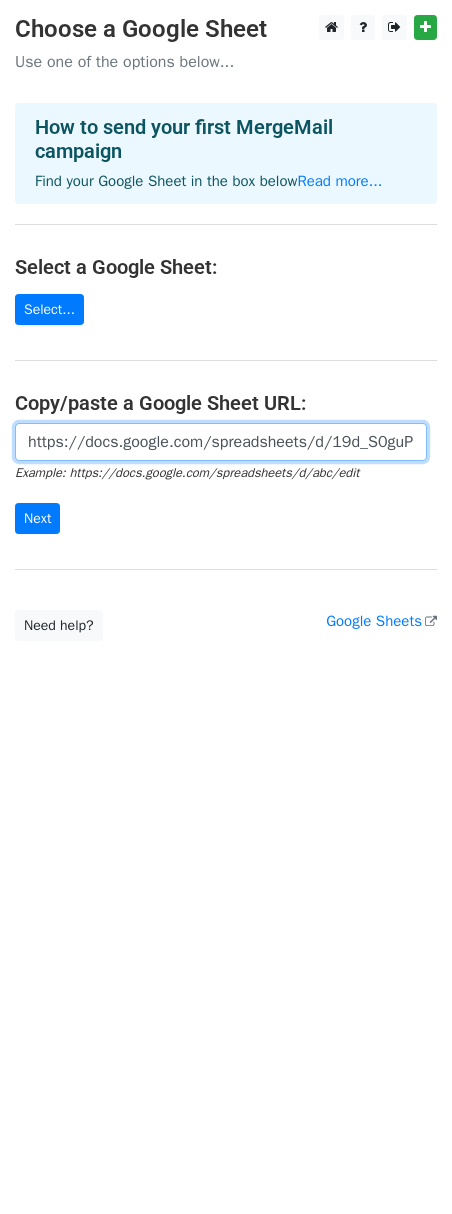 scroll, scrollTop: 0, scrollLeft: 419, axis: horizontal 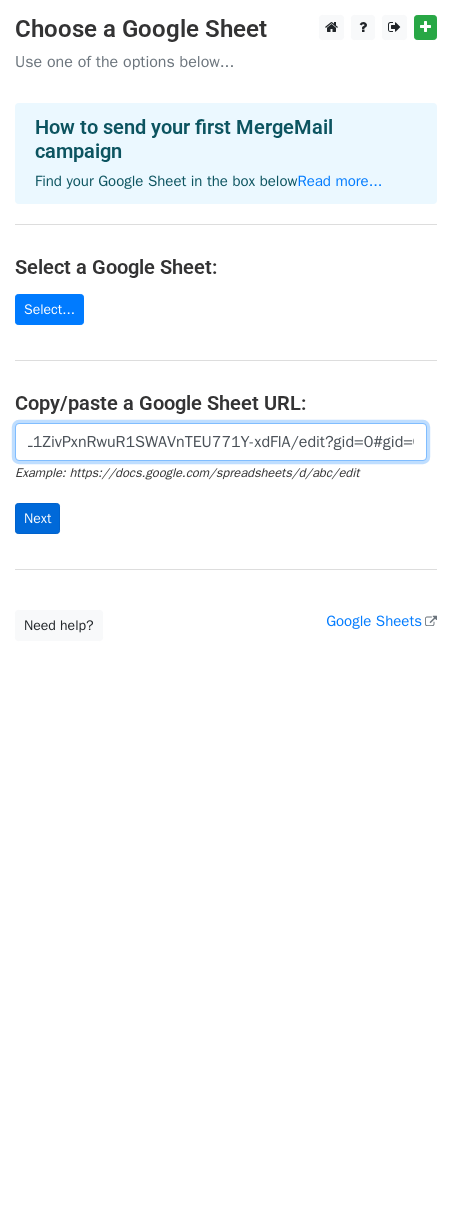 type on "https://docs.google.com/spreadsheets/d/19d_S0guPiD3yL1ZivPxnRwuR1SWAVnTEU771Y-xdFlA/edit?gid=0#gid=0" 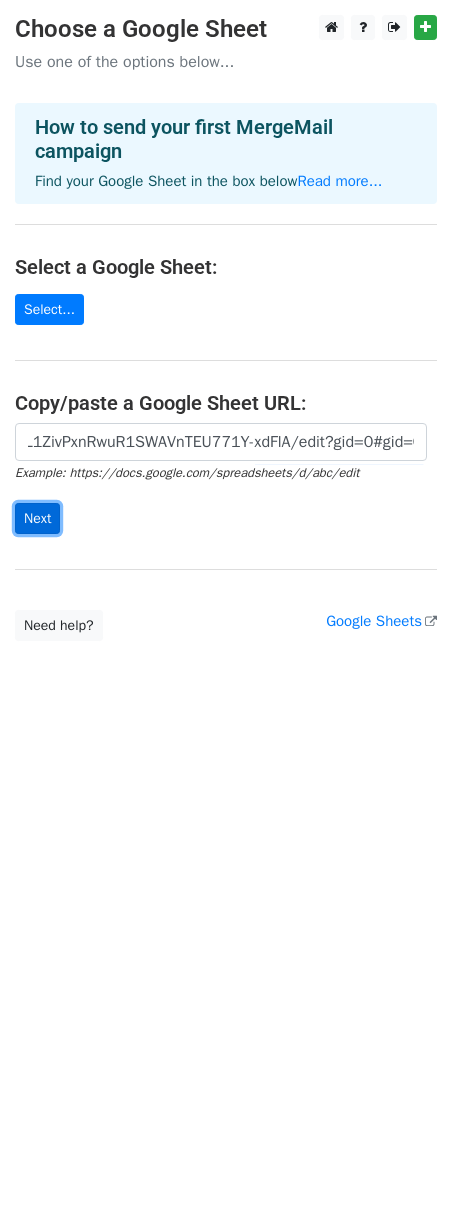 click on "Next" at bounding box center [37, 518] 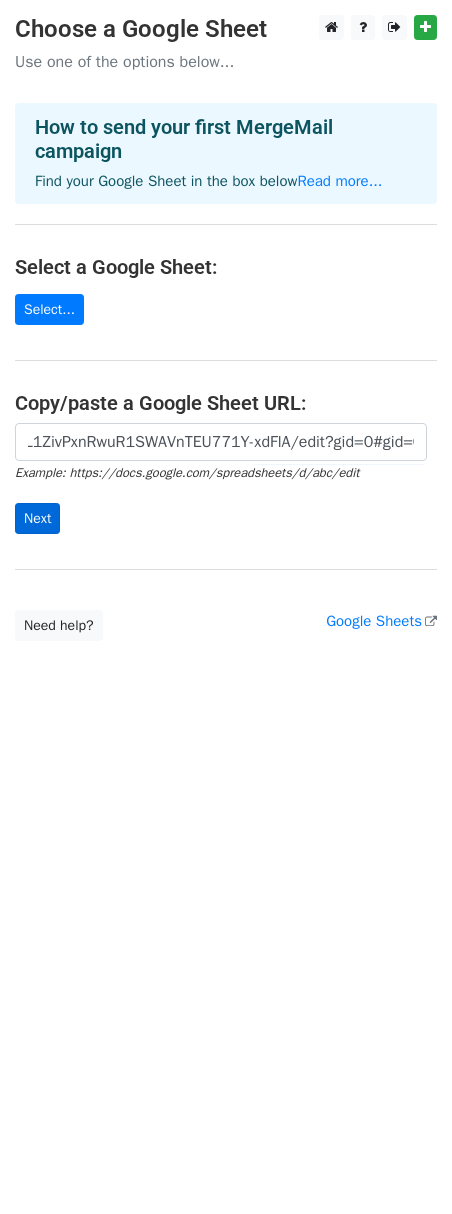 scroll, scrollTop: 0, scrollLeft: 0, axis: both 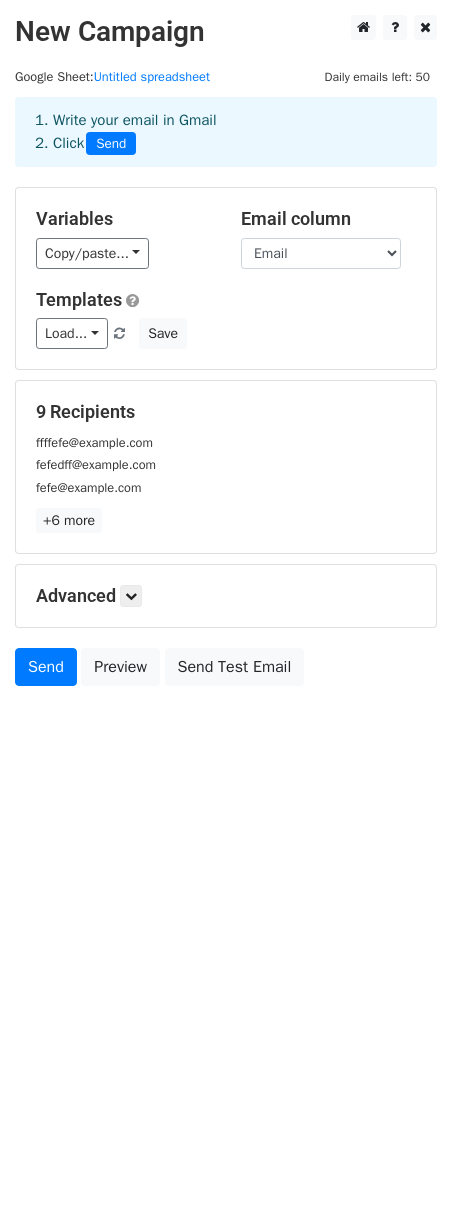 click on "1. Write your email in Gmail
2. Click
Send" at bounding box center [226, 132] 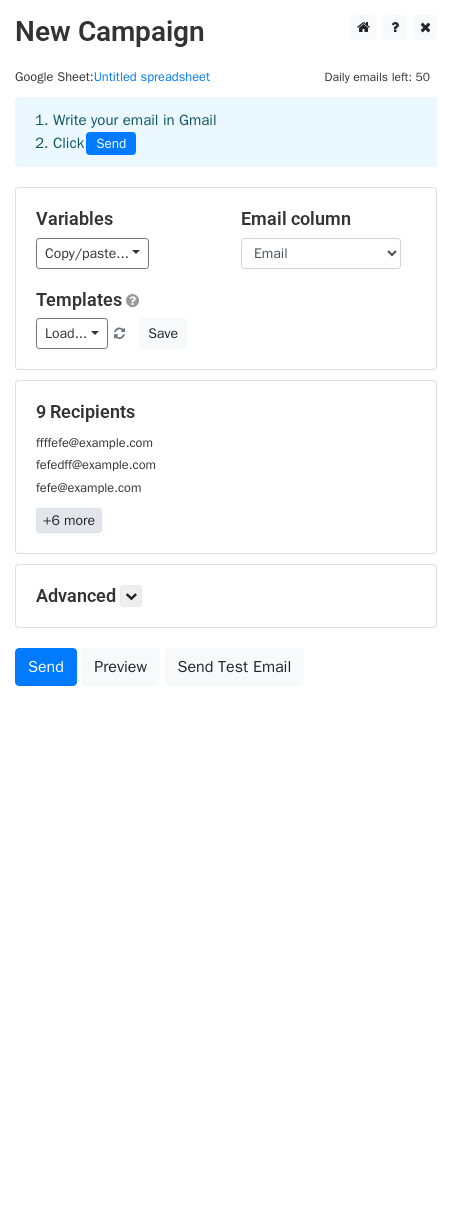 click on "+6 more" at bounding box center (69, 520) 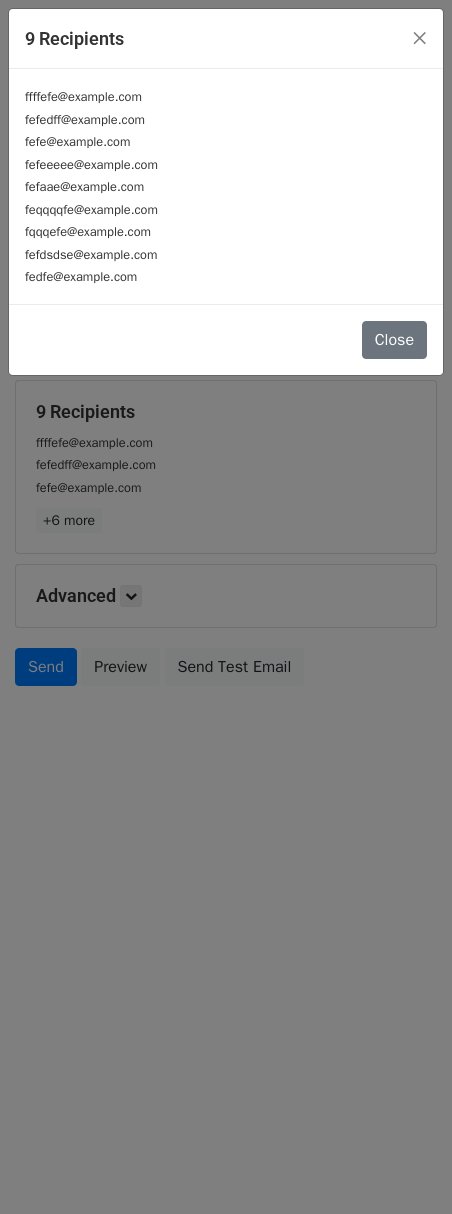 click on "9 Recipients
×
ffffefe@example.com
fefedff@example.com
fefe@example.com
fefeeeee@example.com
fefaae@example.com
feqqqqfe@example.com
fqqqefe@example.com
fefdsdse@example.com
fedfe@example.com
Close" at bounding box center [226, 607] 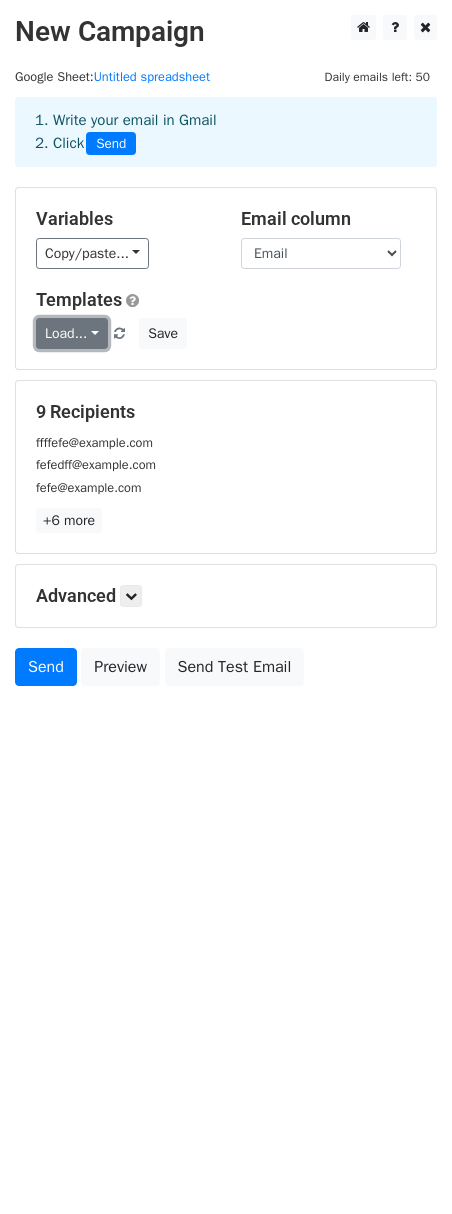 click on "Load..." at bounding box center (72, 333) 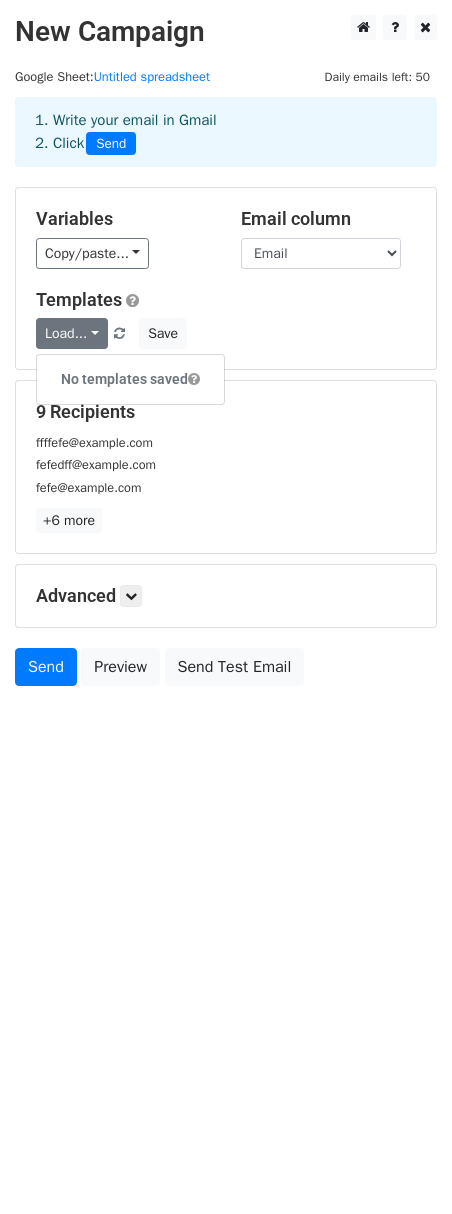 click on "+6 more" at bounding box center (226, 520) 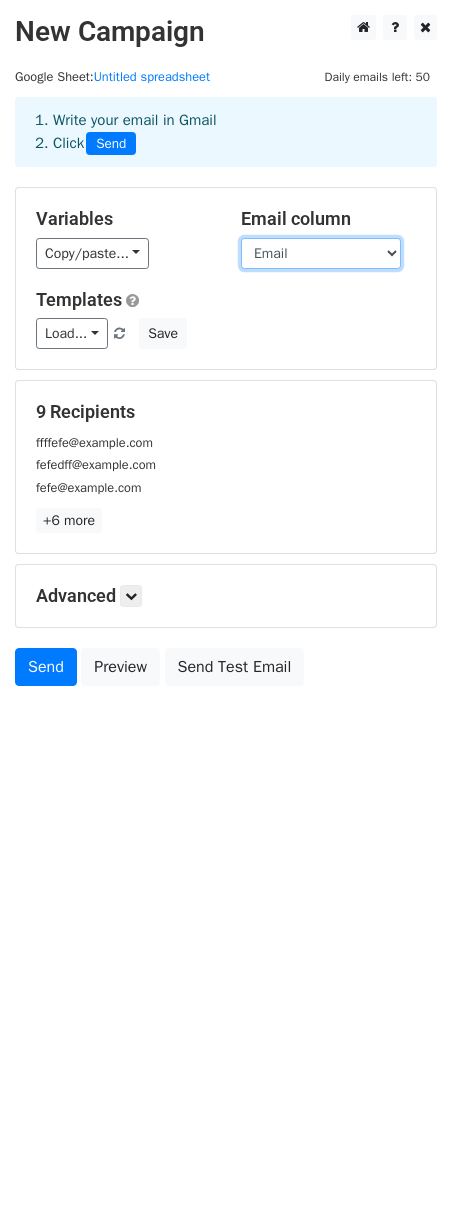 click on "url
test
prenom
Email" at bounding box center (321, 253) 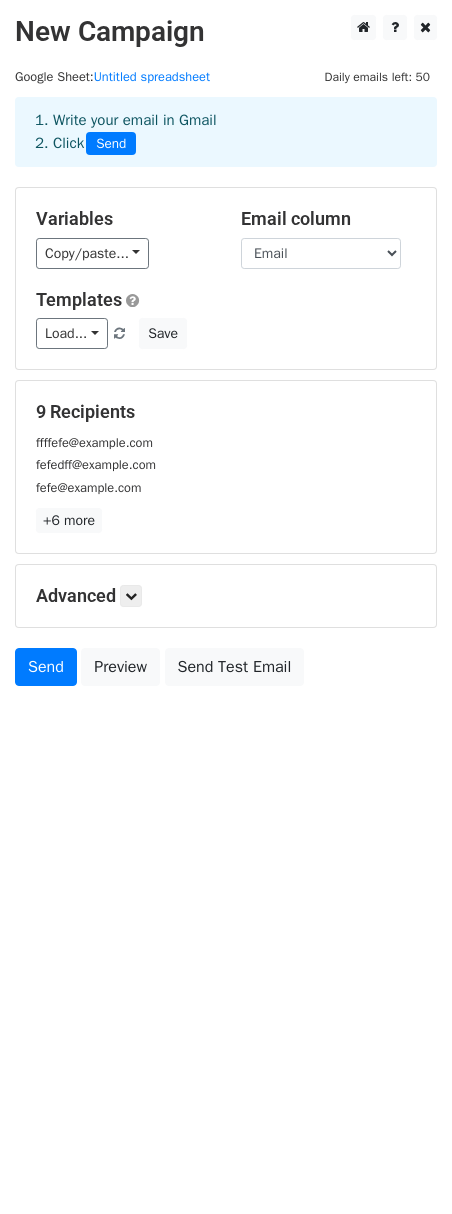 click on "ffffefe@example.com" at bounding box center (226, 442) 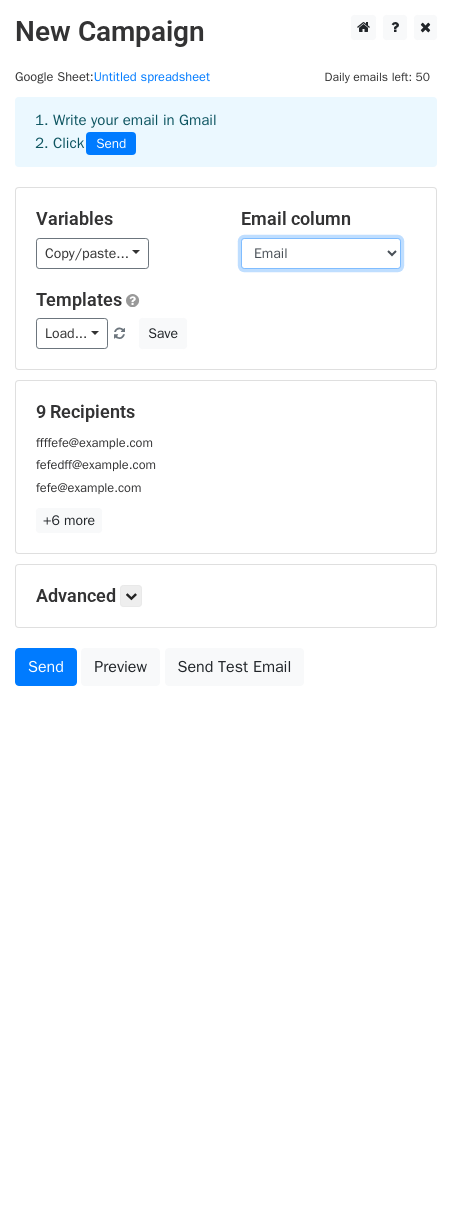 click on "url
test
prenom
Email" at bounding box center (321, 253) 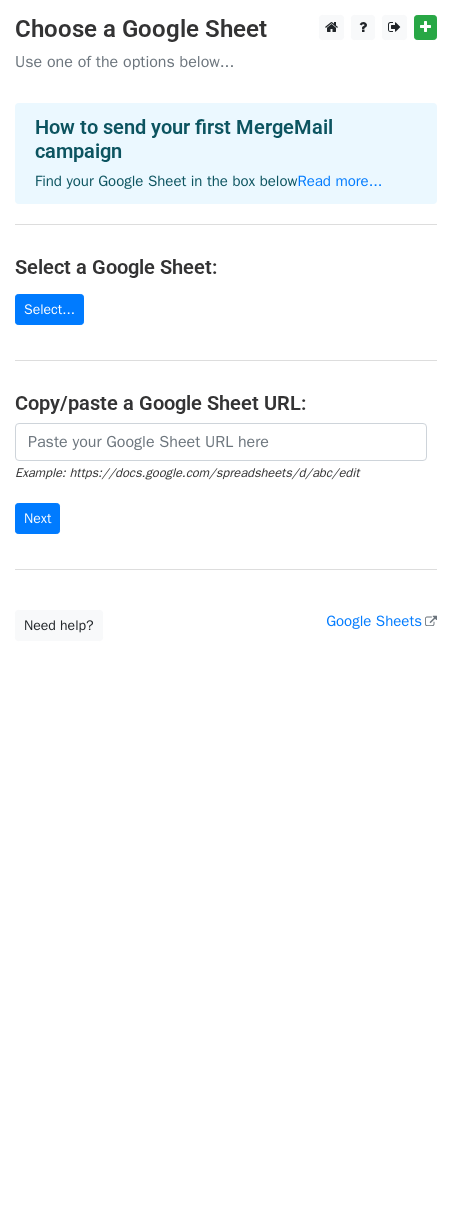 scroll, scrollTop: 0, scrollLeft: 0, axis: both 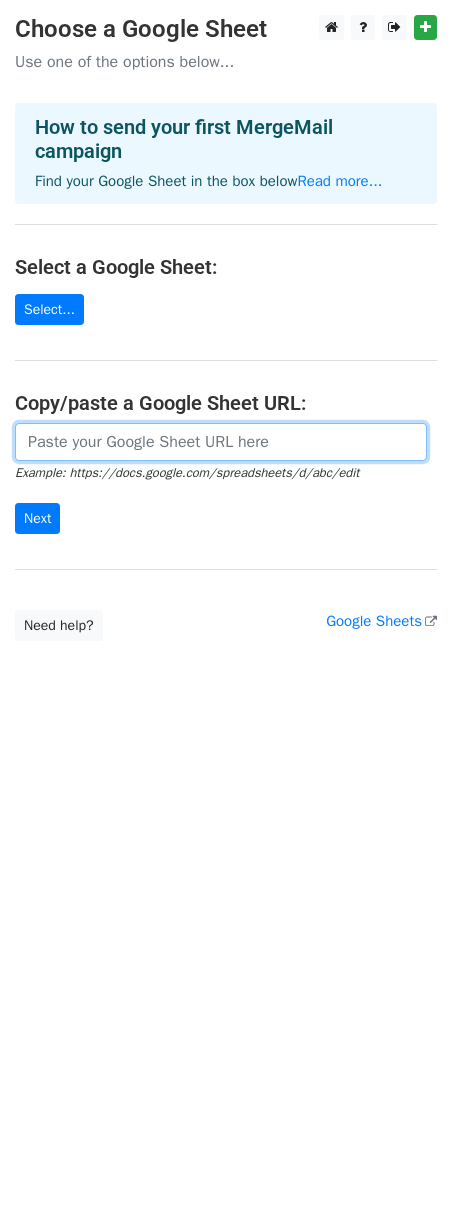 click at bounding box center (221, 442) 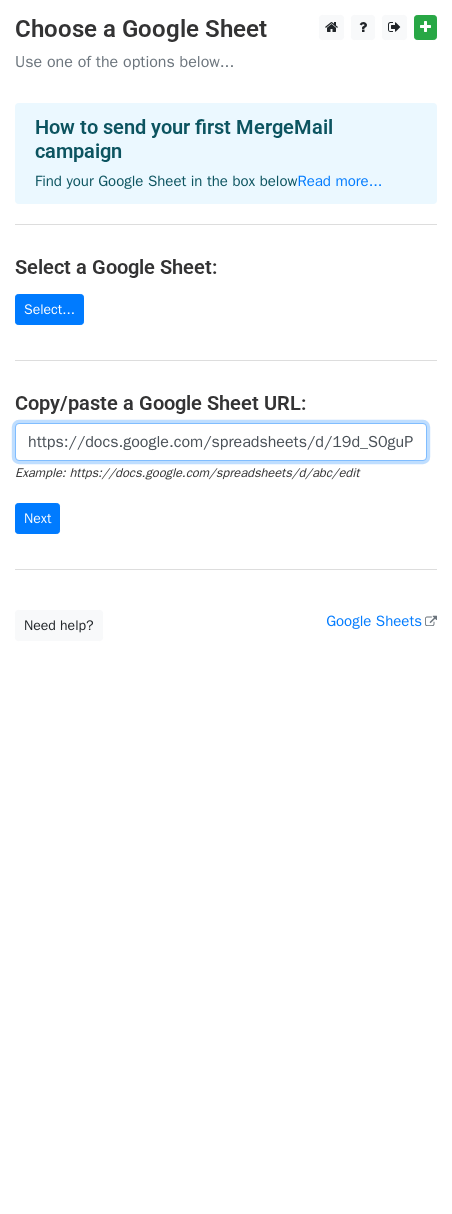 scroll, scrollTop: 0, scrollLeft: 419, axis: horizontal 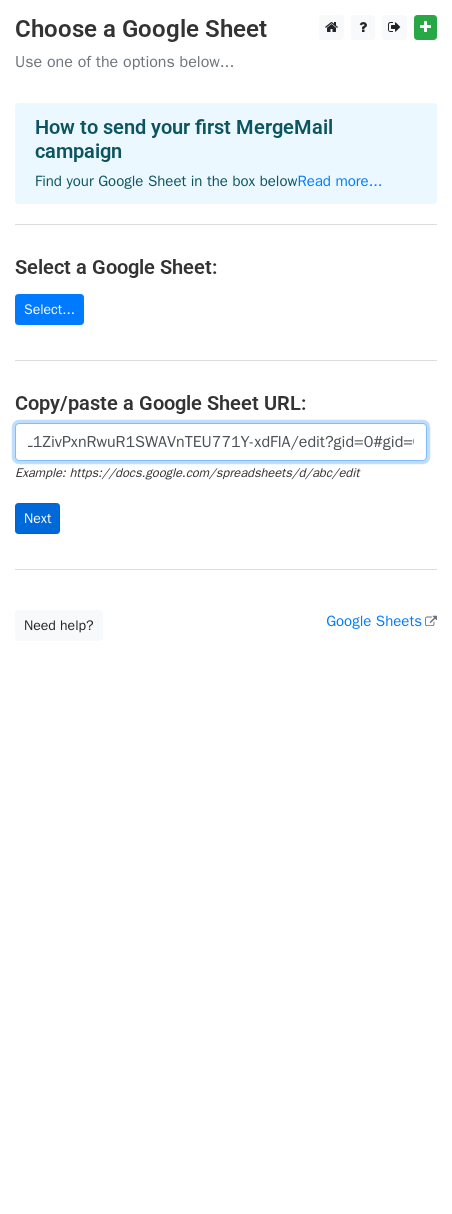 type on "https://docs.google.com/spreadsheets/d/19d_S0guPiD3yL1ZivPxnRwuR1SWAVnTEU771Y-xdFlA/edit?gid=0#gid=0" 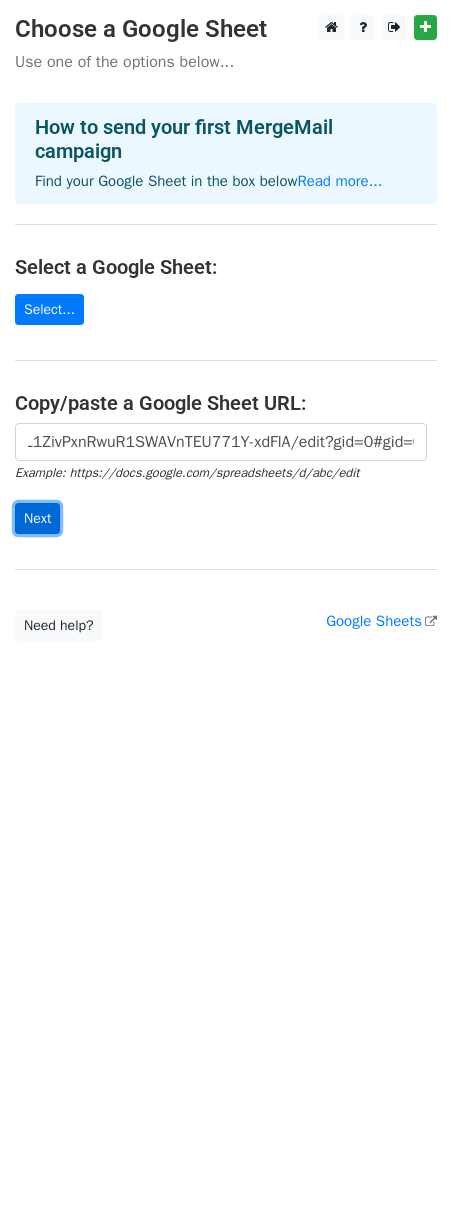 click on "Next" at bounding box center (37, 518) 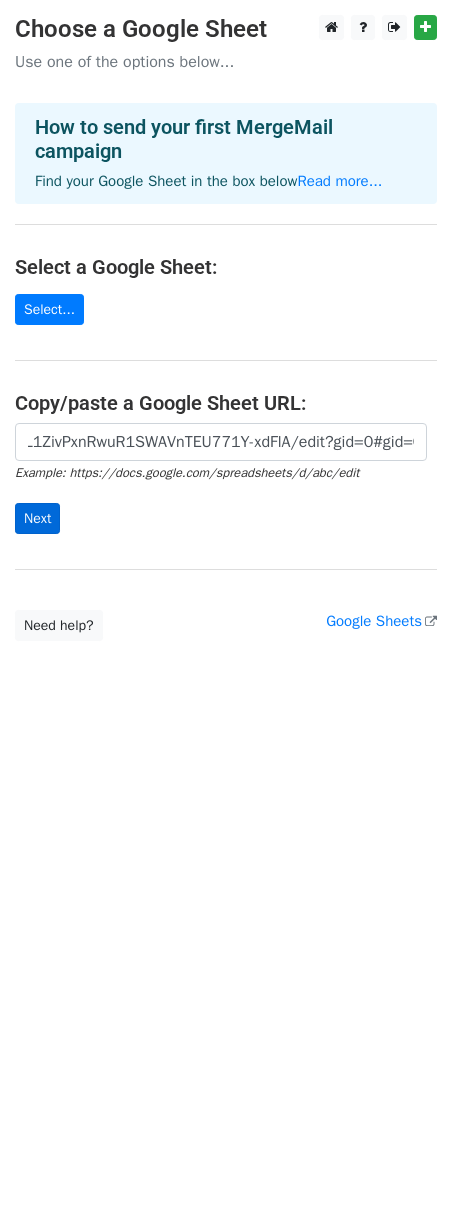 scroll, scrollTop: 0, scrollLeft: 0, axis: both 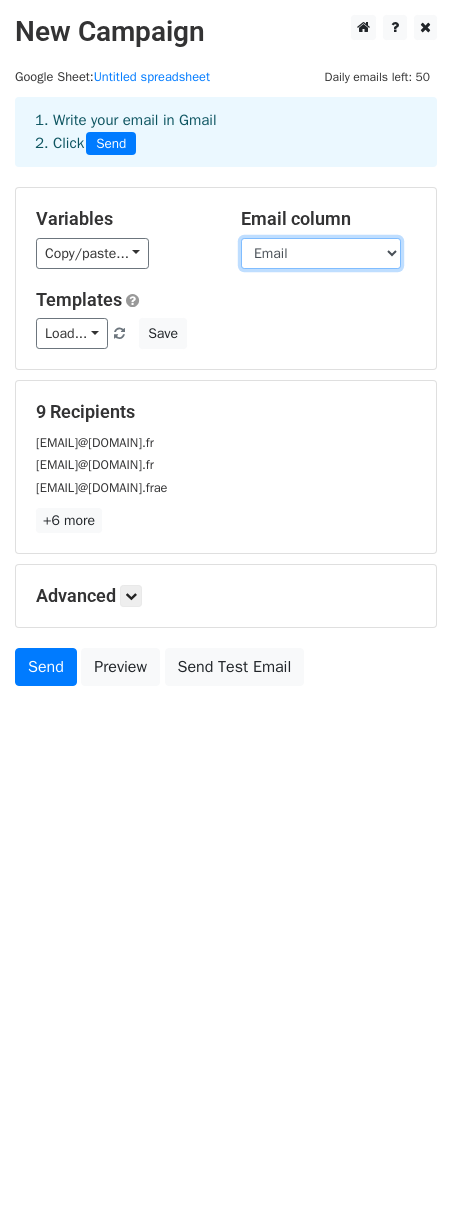 click on "url
test
prenom
Email" at bounding box center [321, 253] 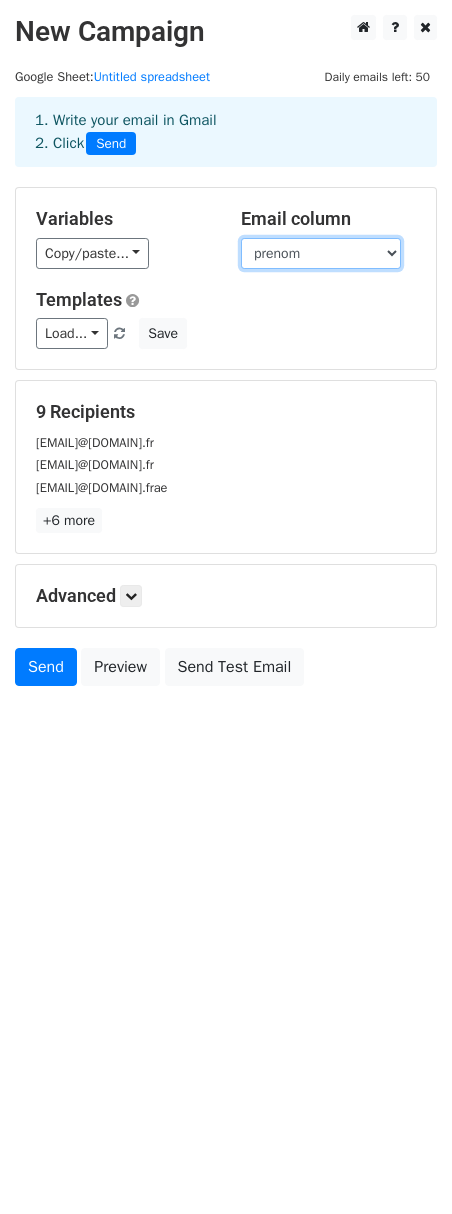 click on "url
test
prenom
Email" at bounding box center [321, 253] 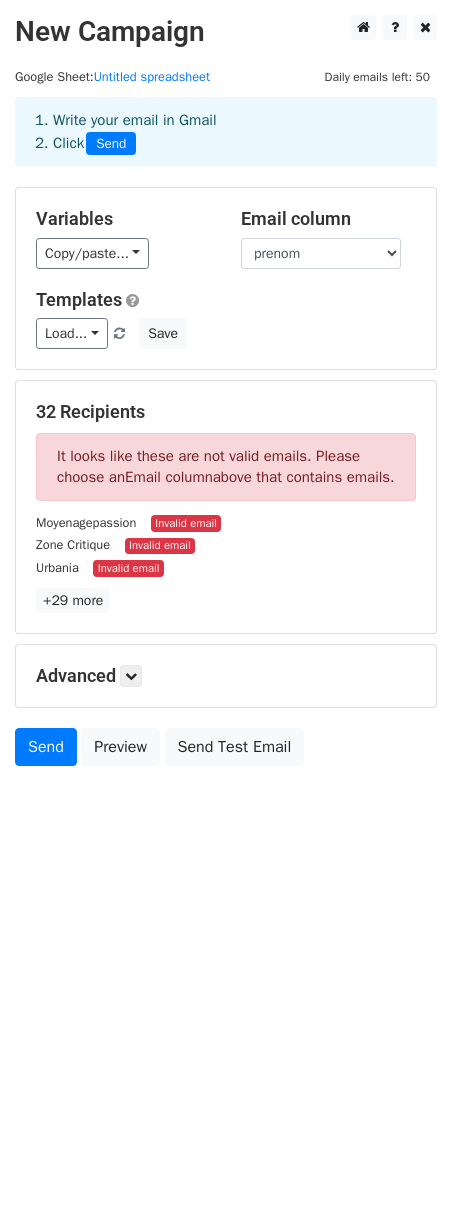 click on "Advanced
Tracking
Track Opens
UTM Codes
Track Clicks
Filters
Only include spreadsheet rows that match the following filters:
Schedule
Send now
Unsubscribe
Add unsubscribe link
Copy unsubscribe link" at bounding box center (226, 676) 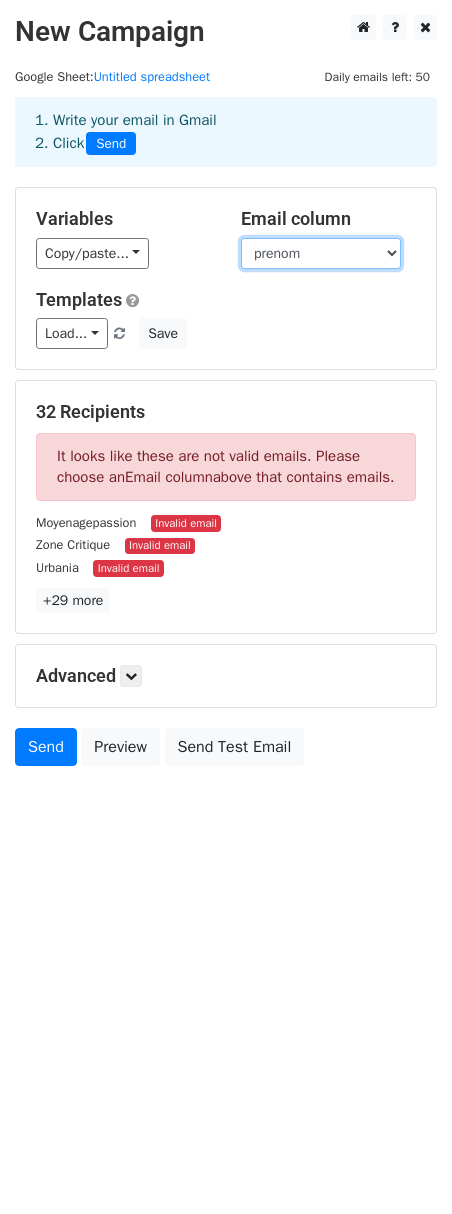 click on "url
test
prenom
Email" at bounding box center [321, 253] 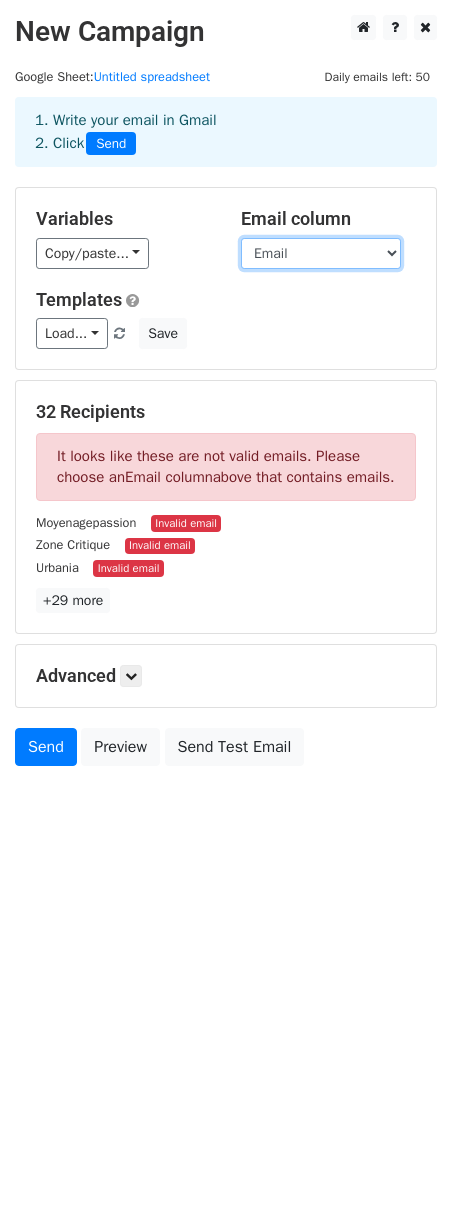 click on "url
test
prenom
Email" at bounding box center (321, 253) 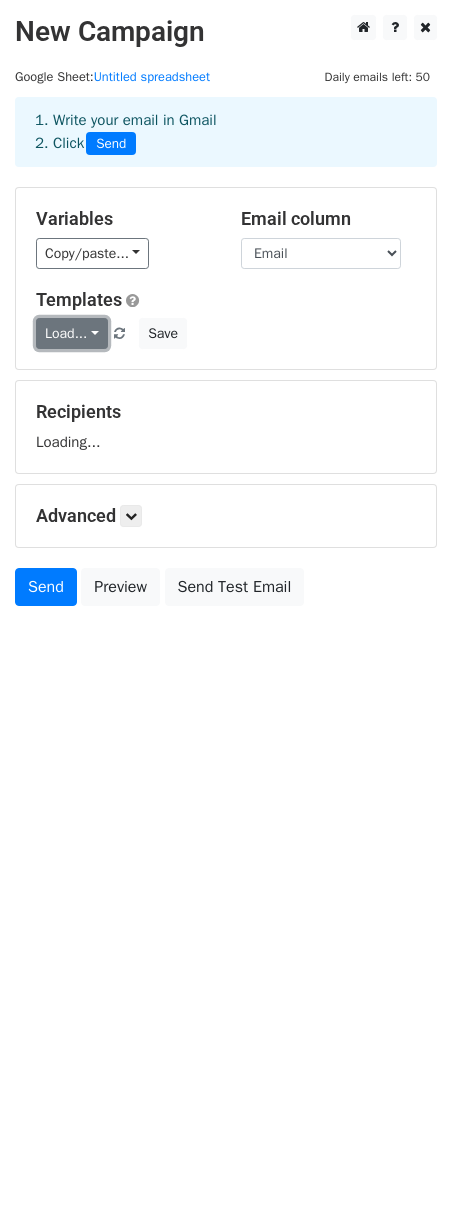 click on "Load..." at bounding box center [72, 333] 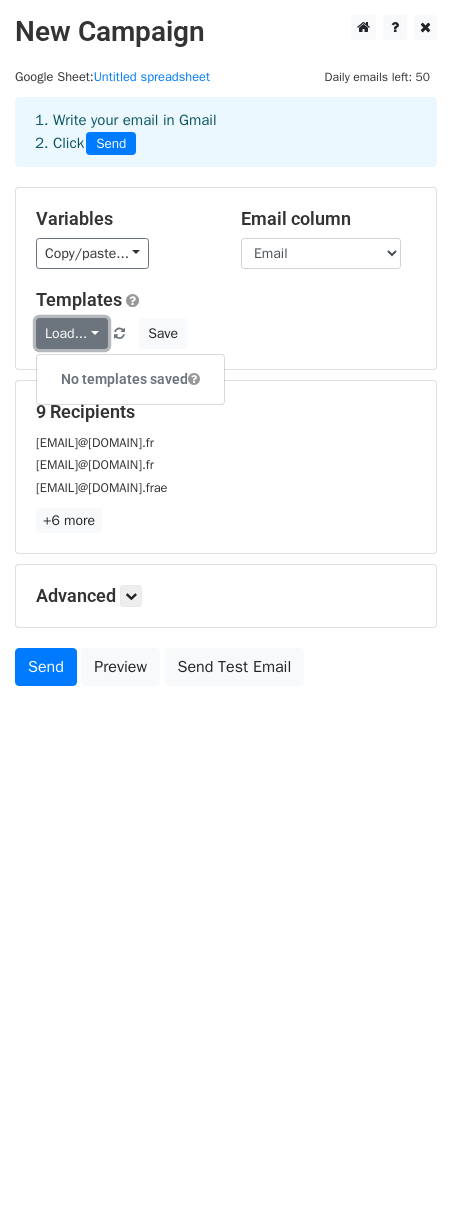 click on "Load..." at bounding box center (72, 333) 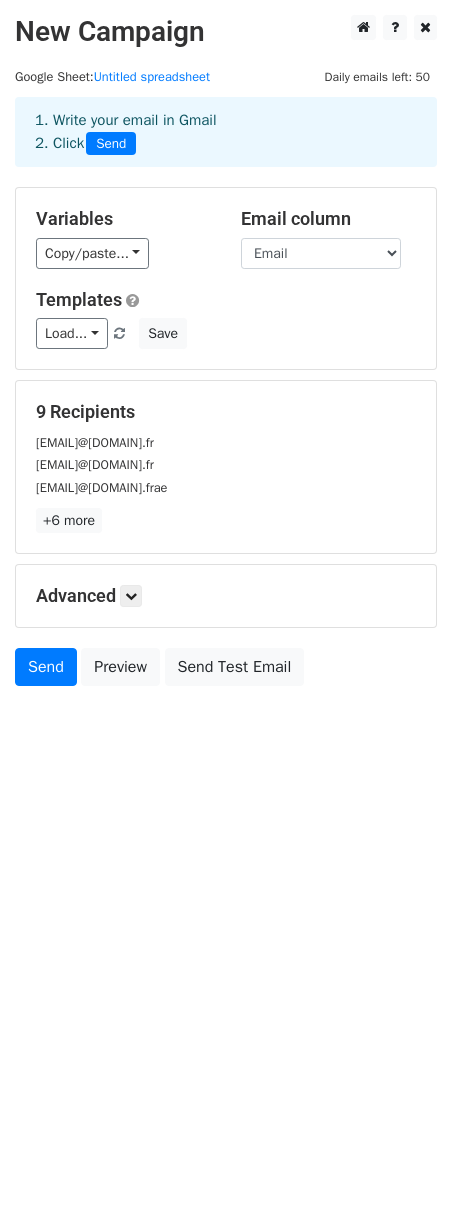 click on "Advanced" at bounding box center (226, 596) 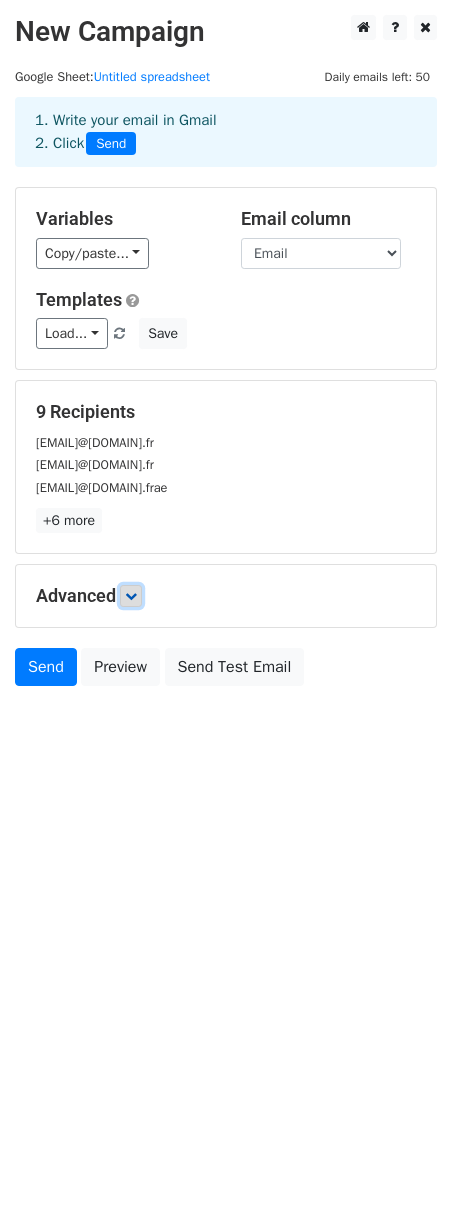click at bounding box center [131, 596] 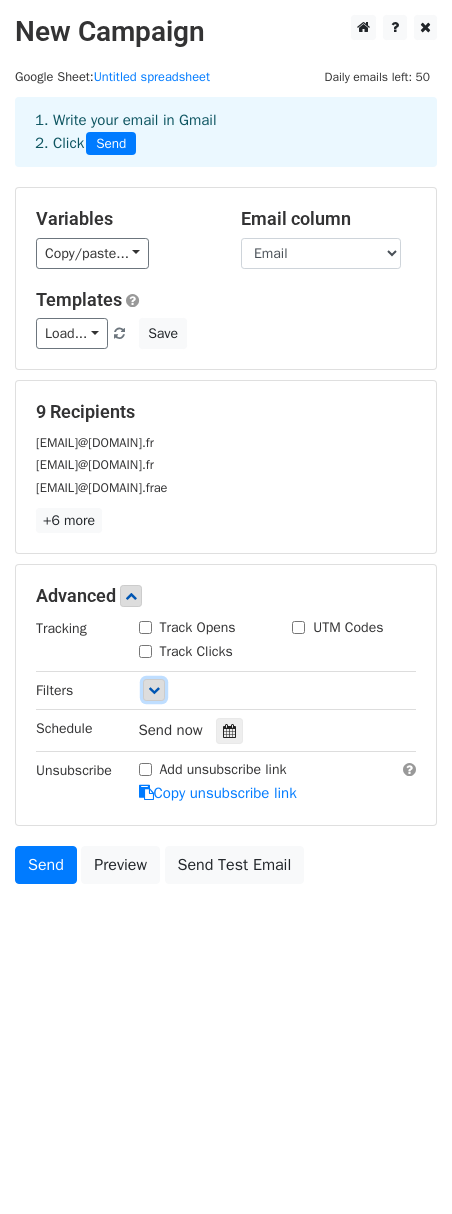 click at bounding box center [154, 690] 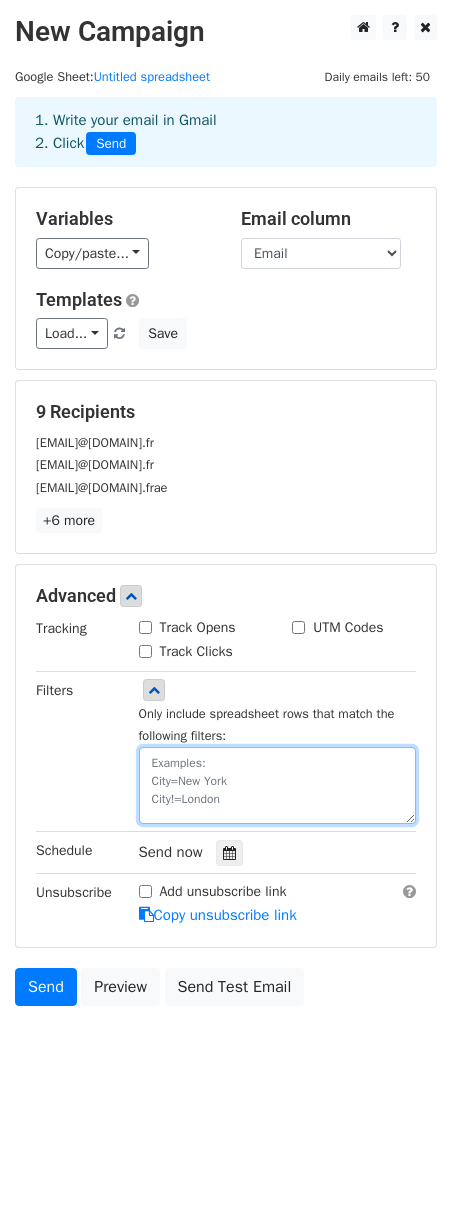 click at bounding box center (278, 785) 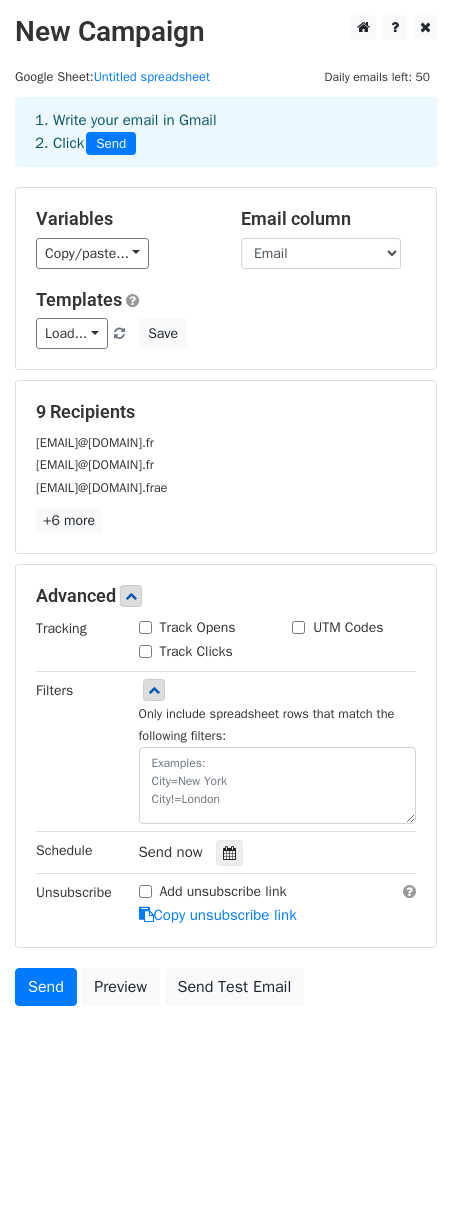 click on "Filters" at bounding box center (72, 751) 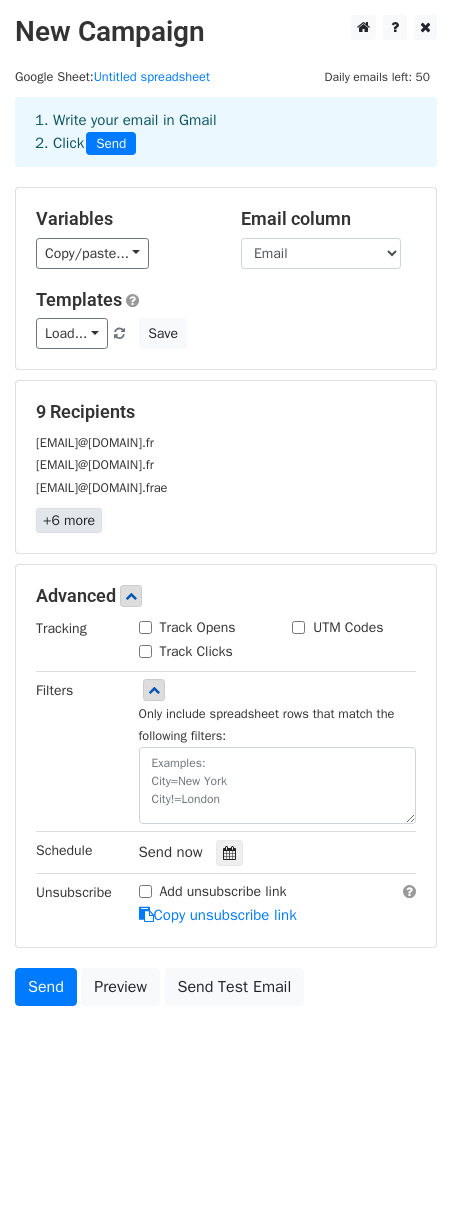 click on "+6 more" at bounding box center (69, 520) 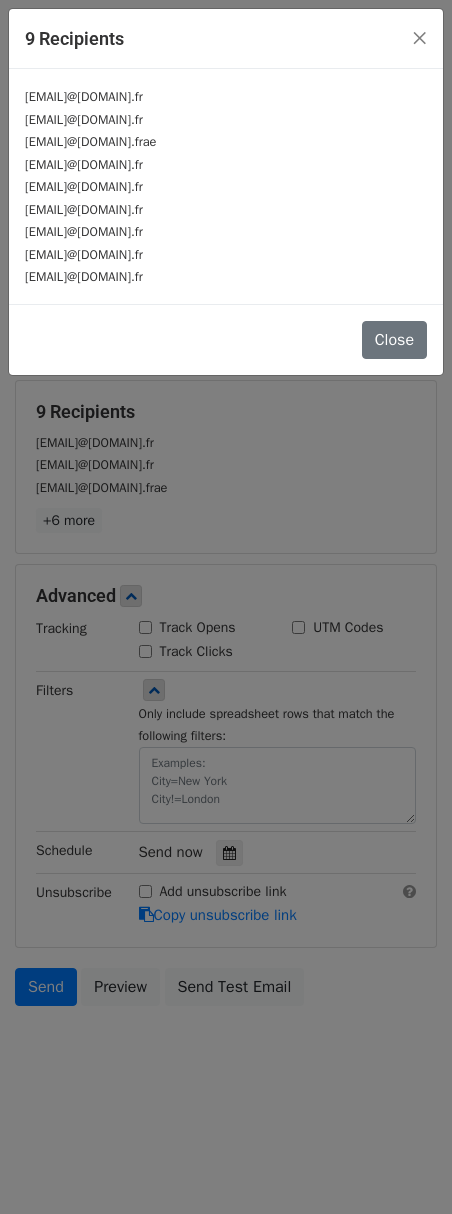 click on "fefeeeee@.fezfef.fr" at bounding box center [226, 164] 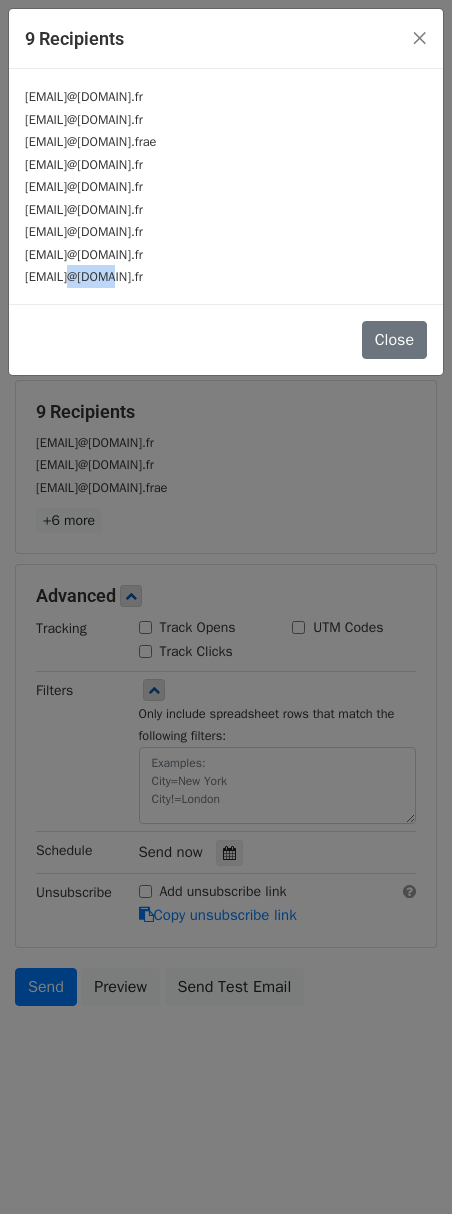 click on "fedfe@.fezfef.fr" at bounding box center (84, 277) 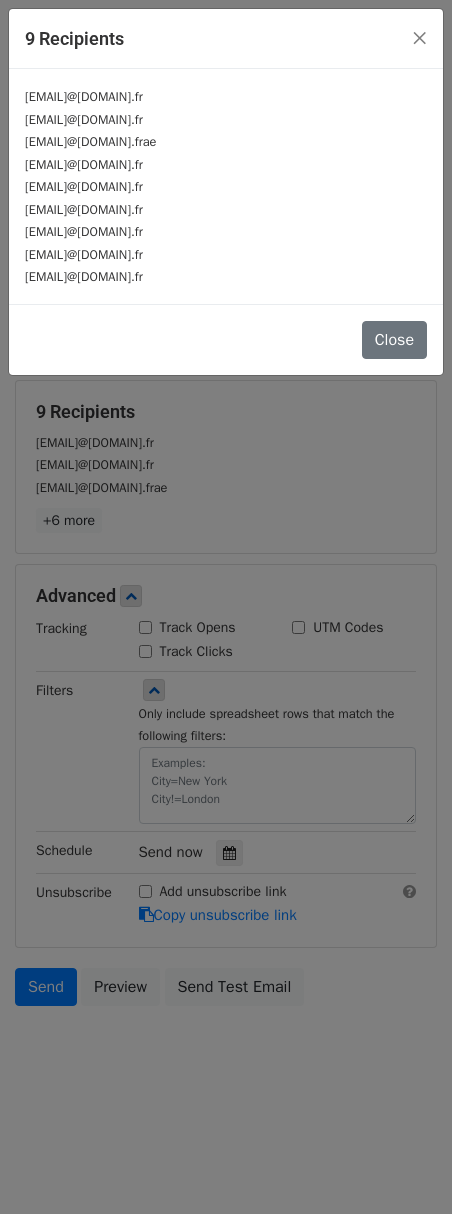 click on "fqqqefe@.fezfef.fr" at bounding box center [226, 231] 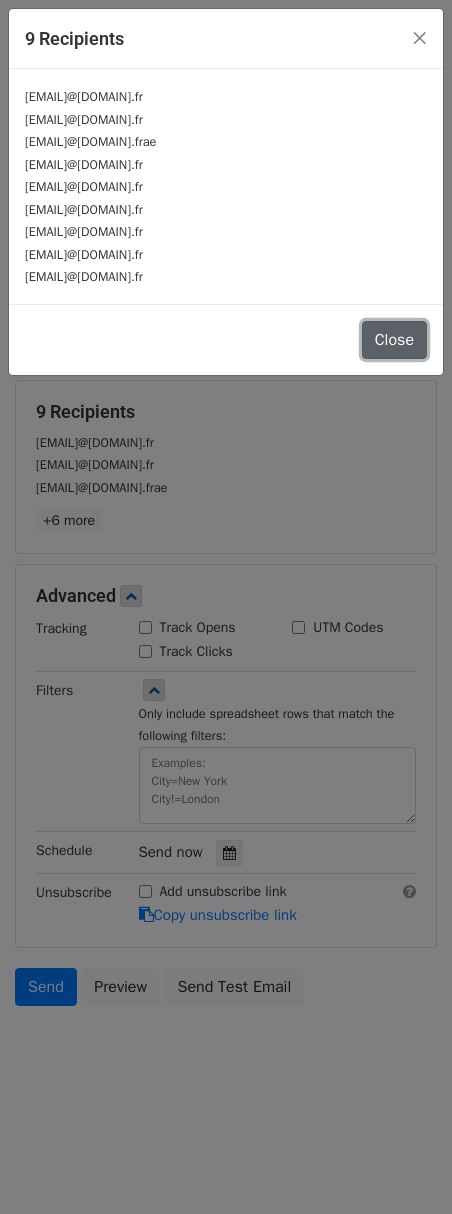 click on "Close" at bounding box center (394, 340) 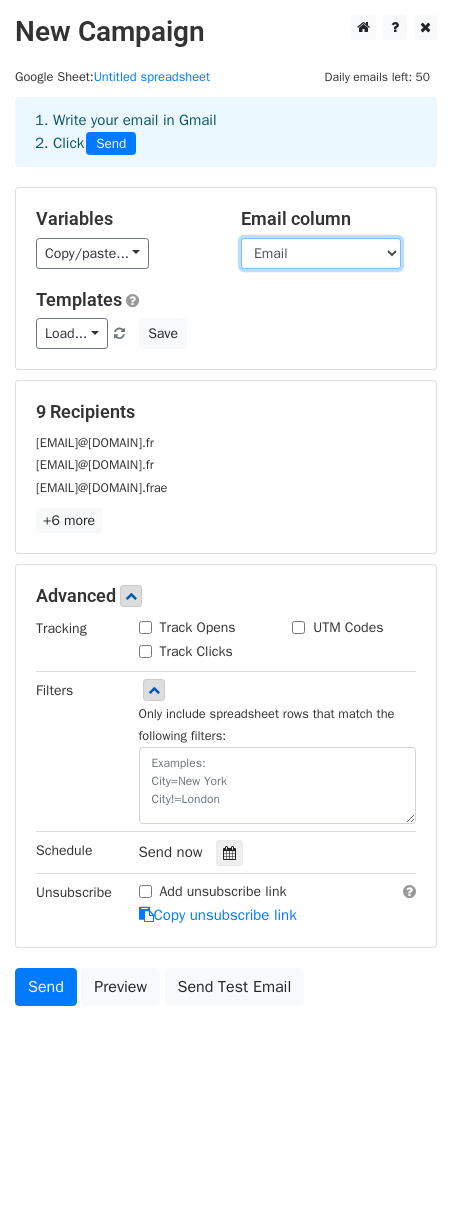 click on "url
test
prenom
Email" at bounding box center (321, 253) 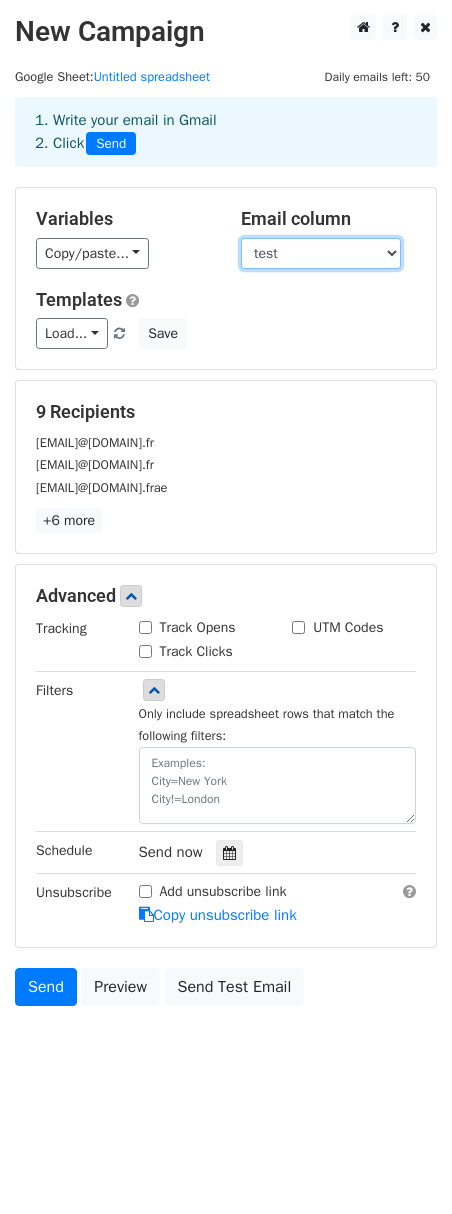 click on "url
test
prenom
Email" at bounding box center [321, 253] 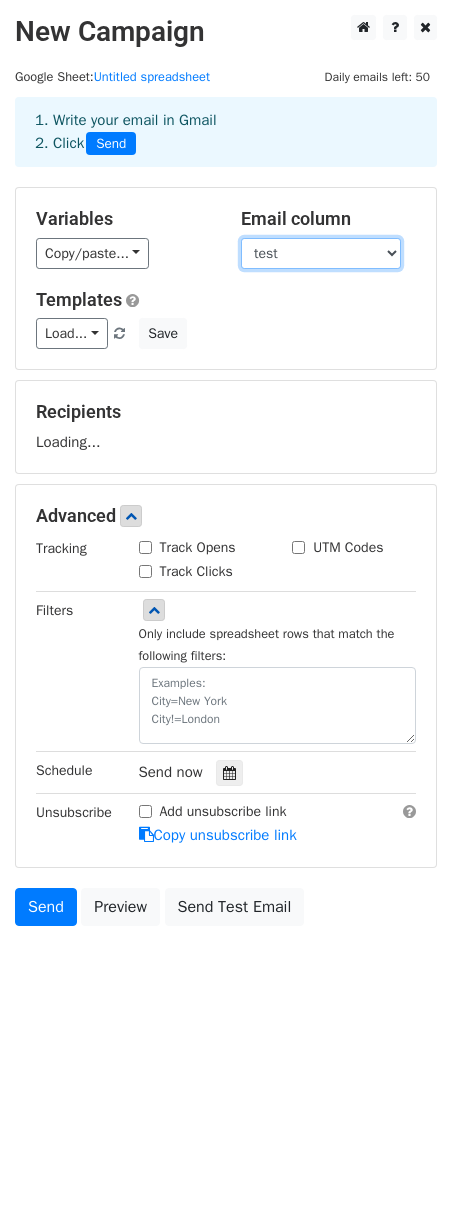 click on "url
test
prenom
Email" at bounding box center [321, 253] 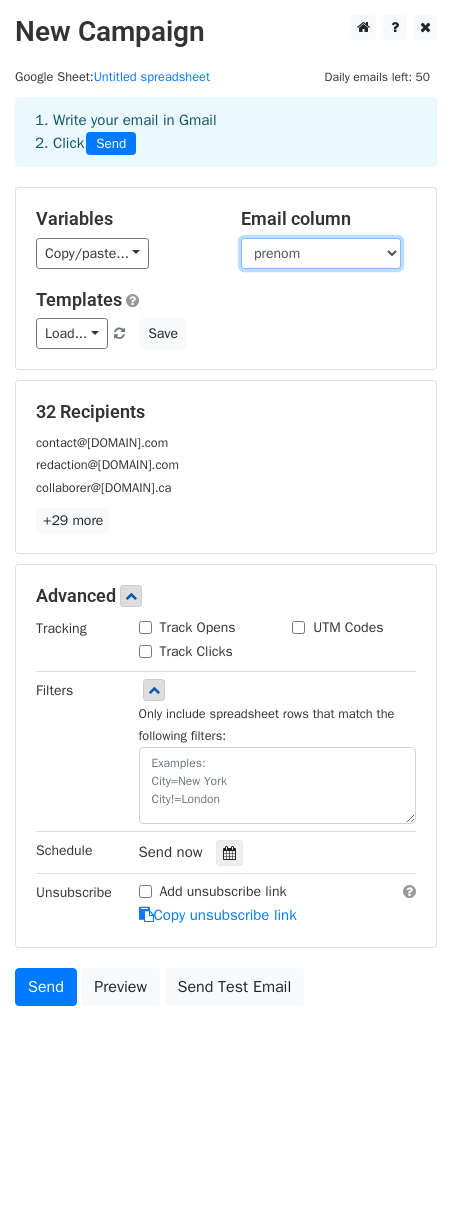 click on "url
test
prenom
Email" at bounding box center (321, 253) 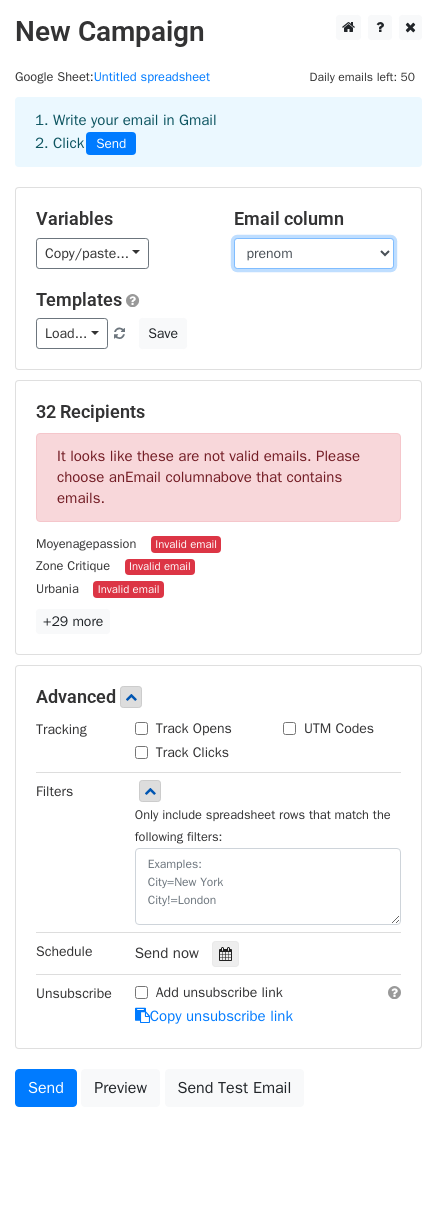 select on "Email" 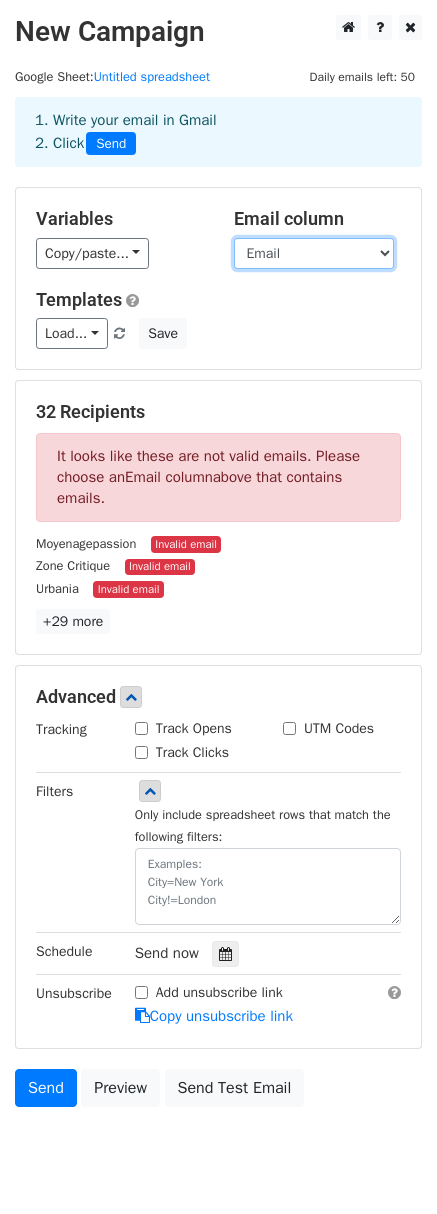 click on "url
test
prenom
Email" at bounding box center (314, 253) 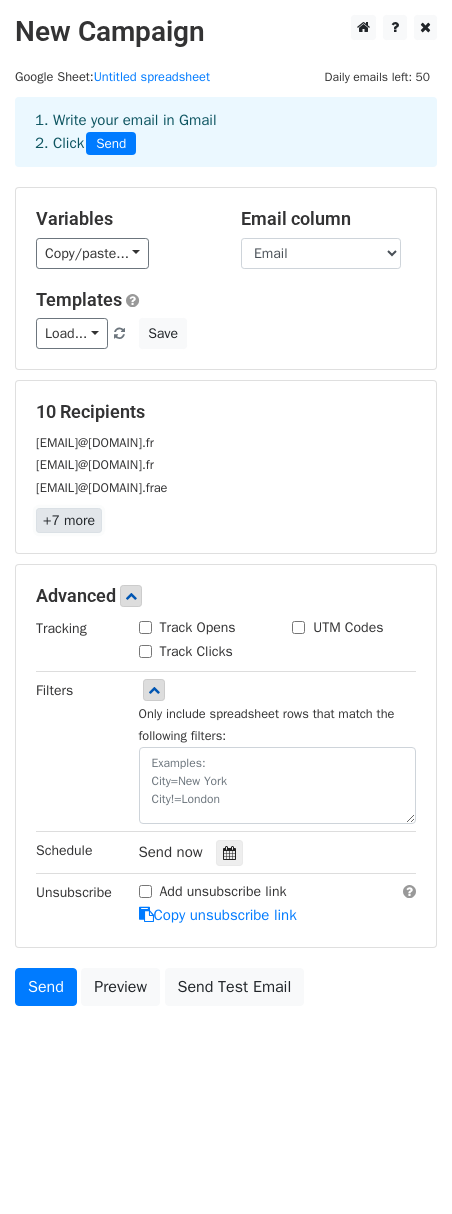 click on "+7 more" at bounding box center (69, 520) 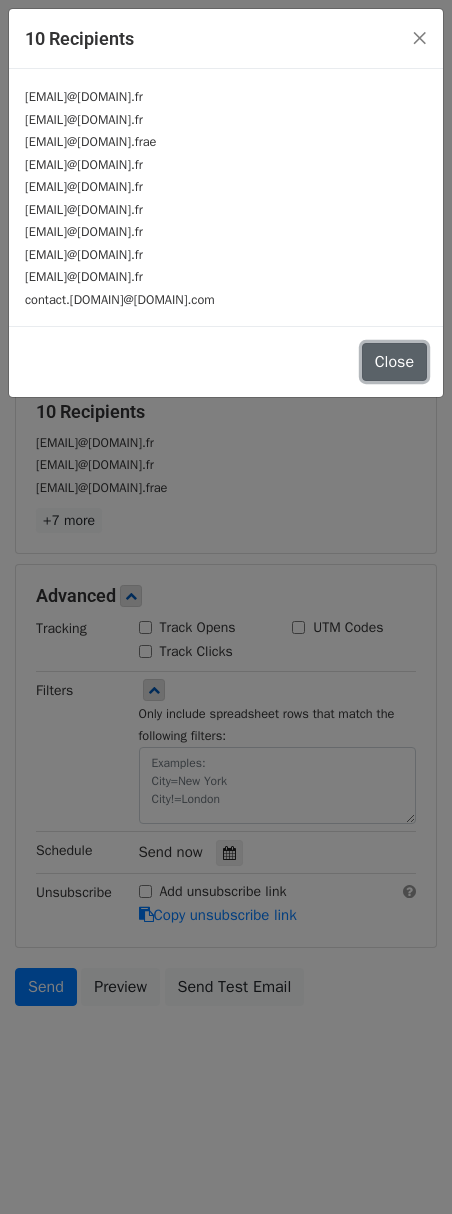 click on "Close" at bounding box center [394, 362] 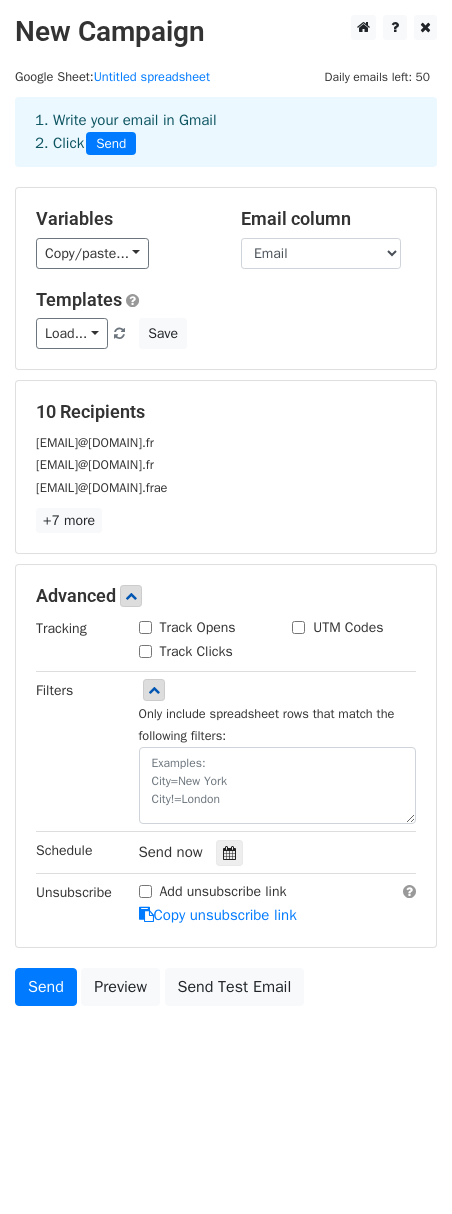 click on "Send" at bounding box center [111, 144] 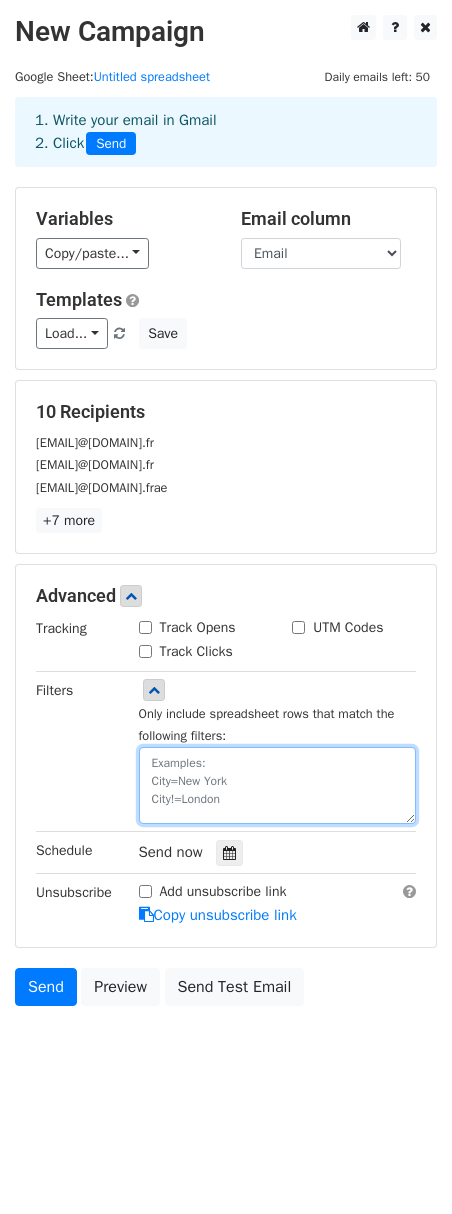 click at bounding box center (278, 785) 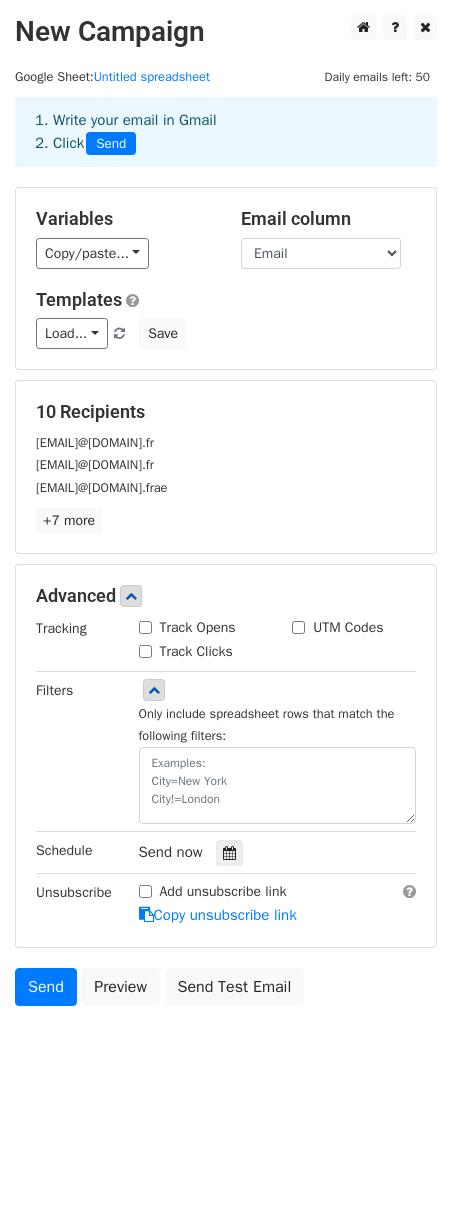 click on "Track Opens" at bounding box center (145, 627) 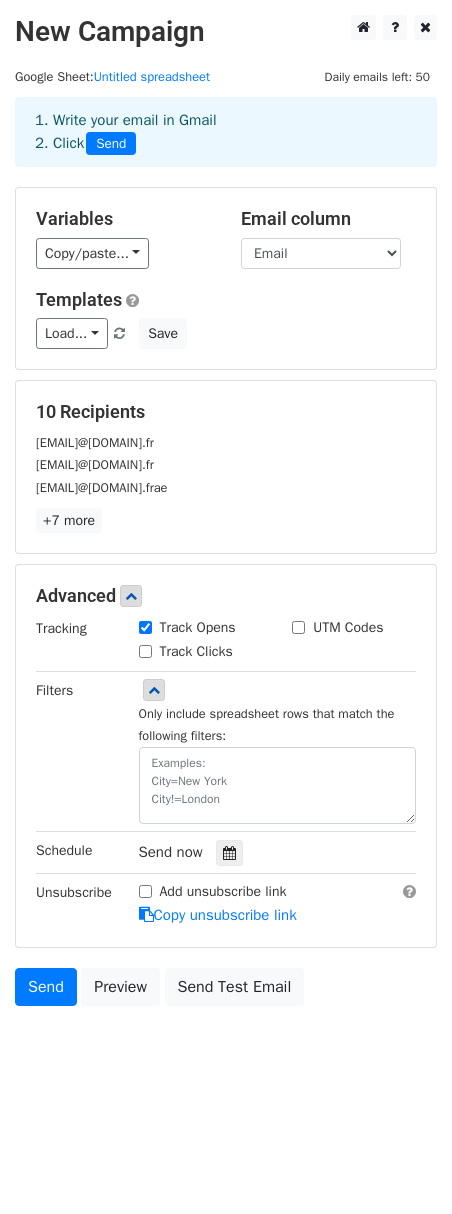 click on "Track Clicks" at bounding box center (145, 651) 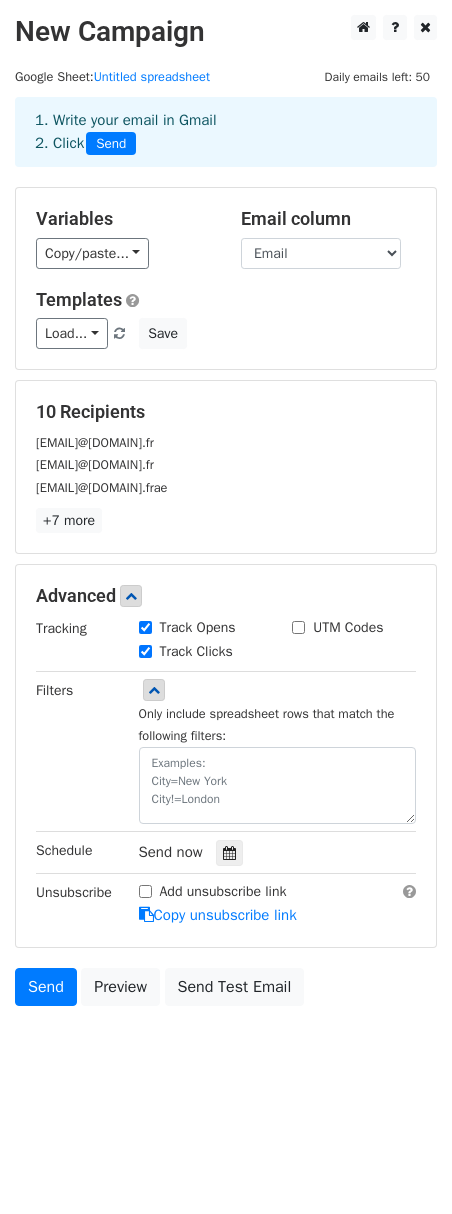 click on "UTM Codes" at bounding box center (298, 627) 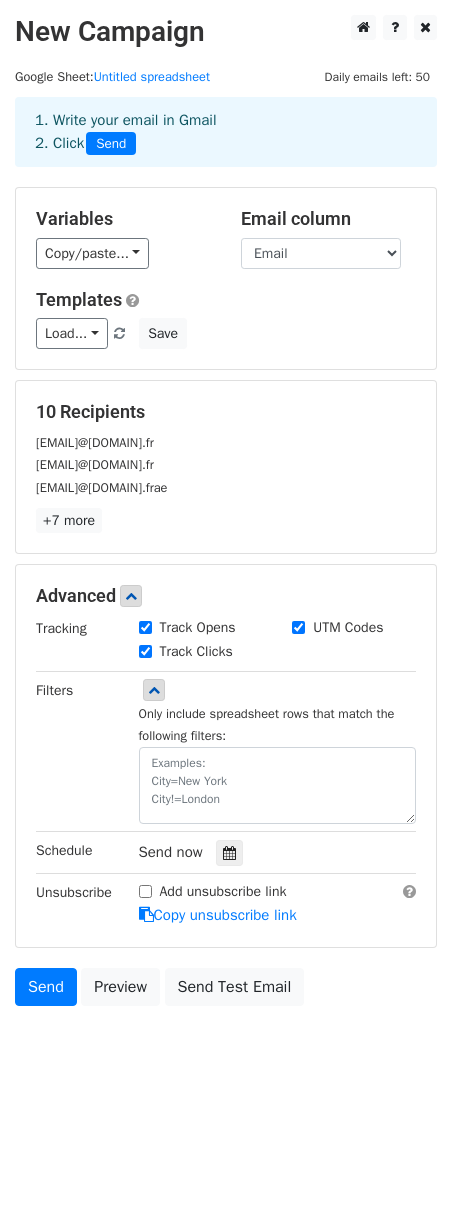 click on "UTM Codes" at bounding box center (298, 627) 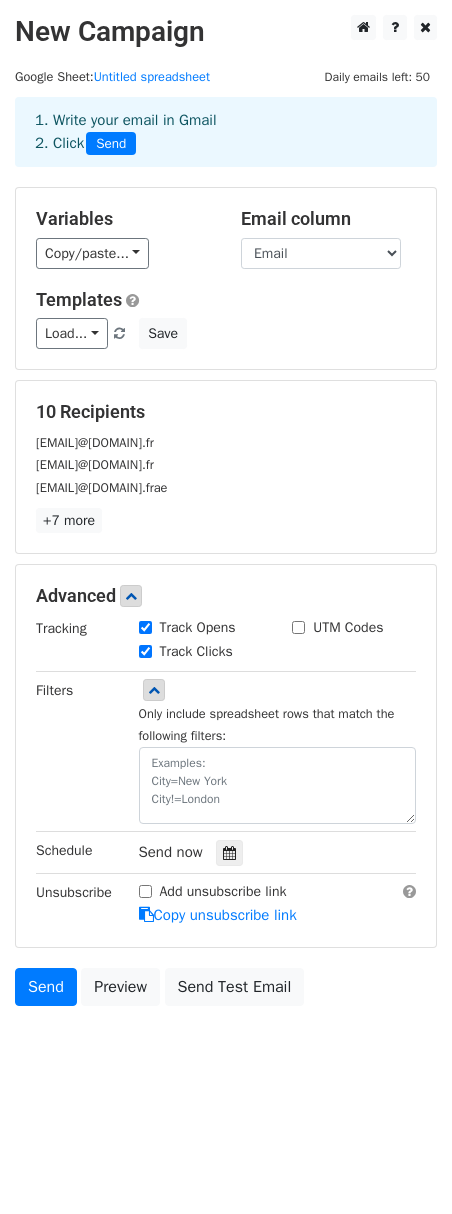 click on "Track Opens" at bounding box center [198, 627] 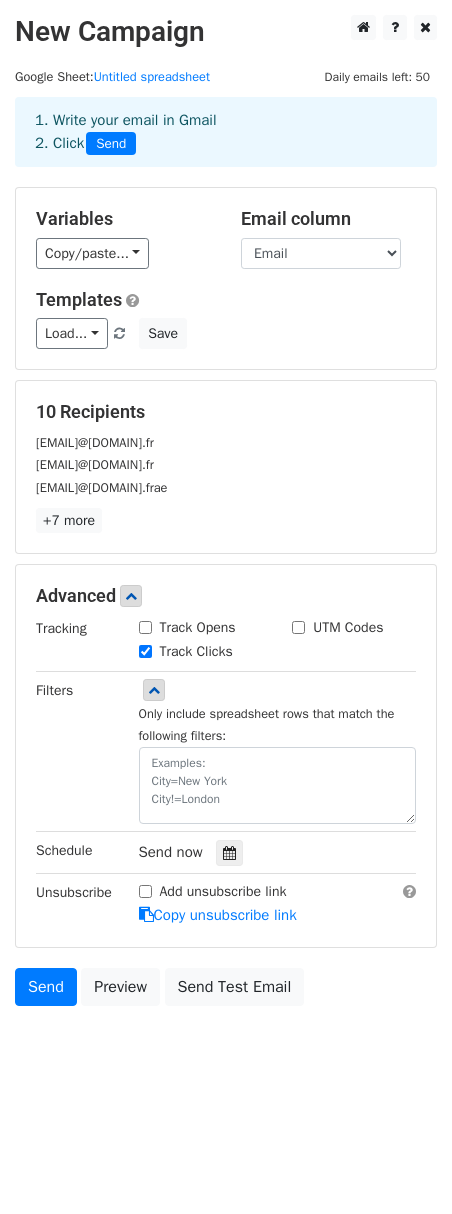 click on "Track Clicks" at bounding box center (196, 651) 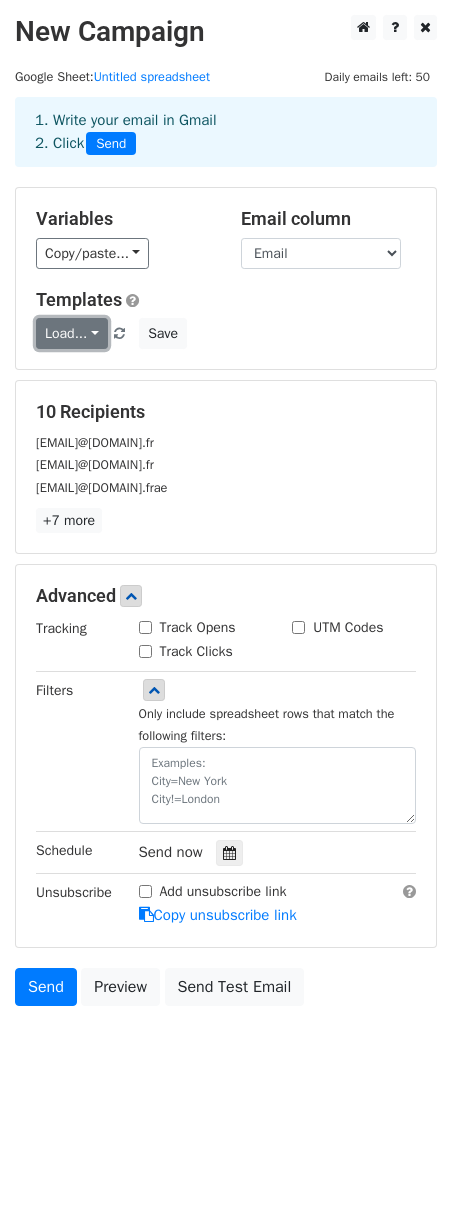 click on "Load..." at bounding box center (72, 333) 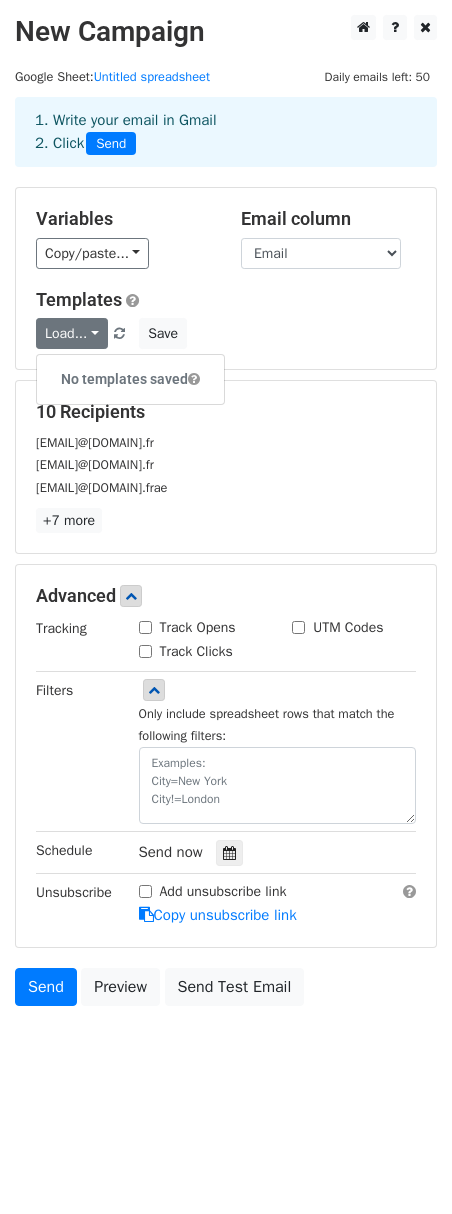 click on "No templates saved" at bounding box center [130, 379] 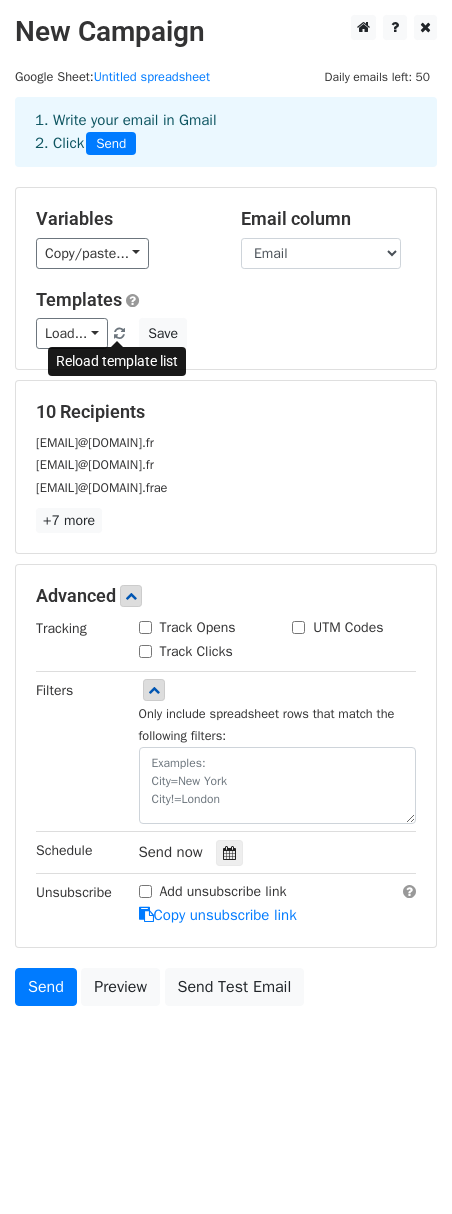 click at bounding box center (119, 334) 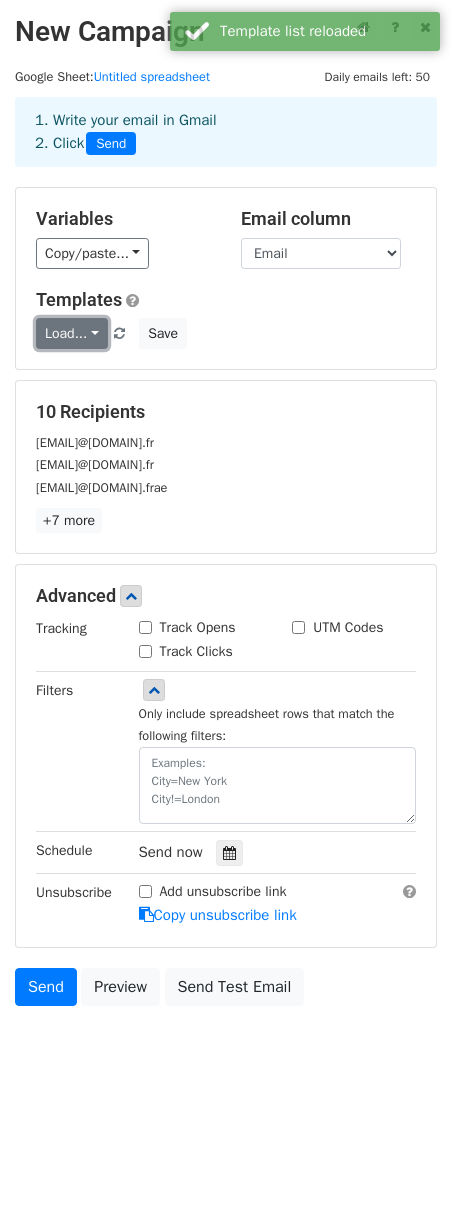 click on "Load..." at bounding box center (72, 333) 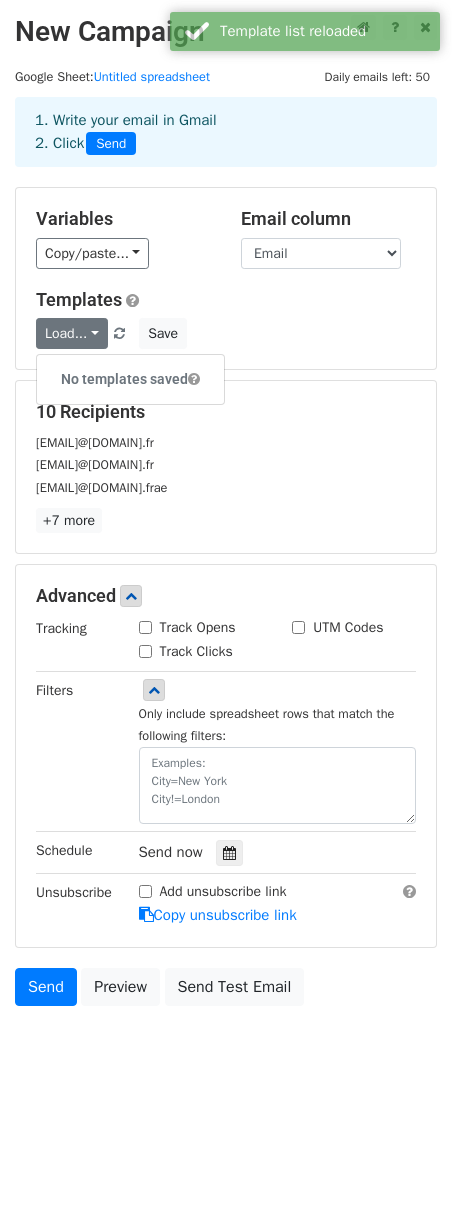 click on "Load...
No templates saved
Save" at bounding box center (226, 333) 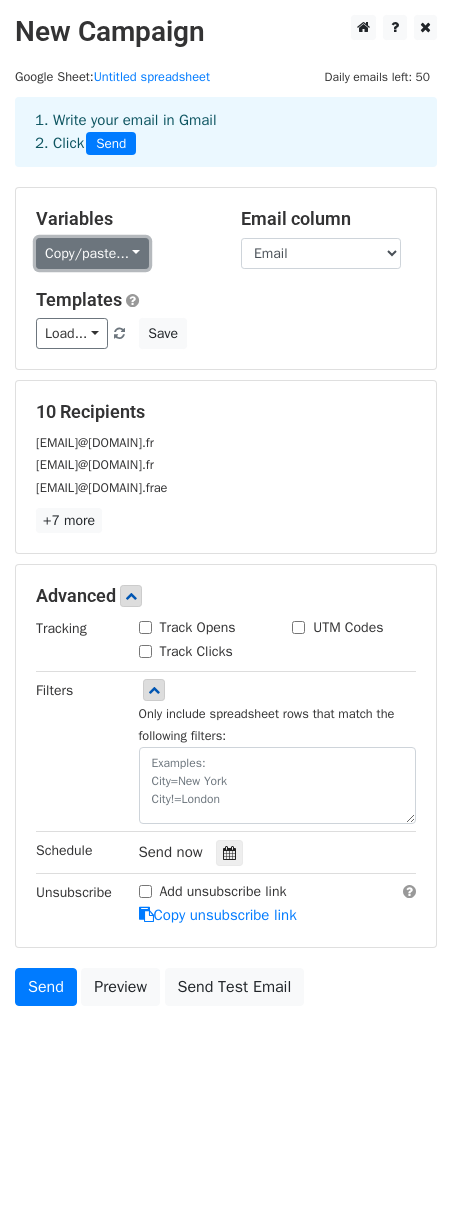 click on "Copy/paste..." at bounding box center (92, 253) 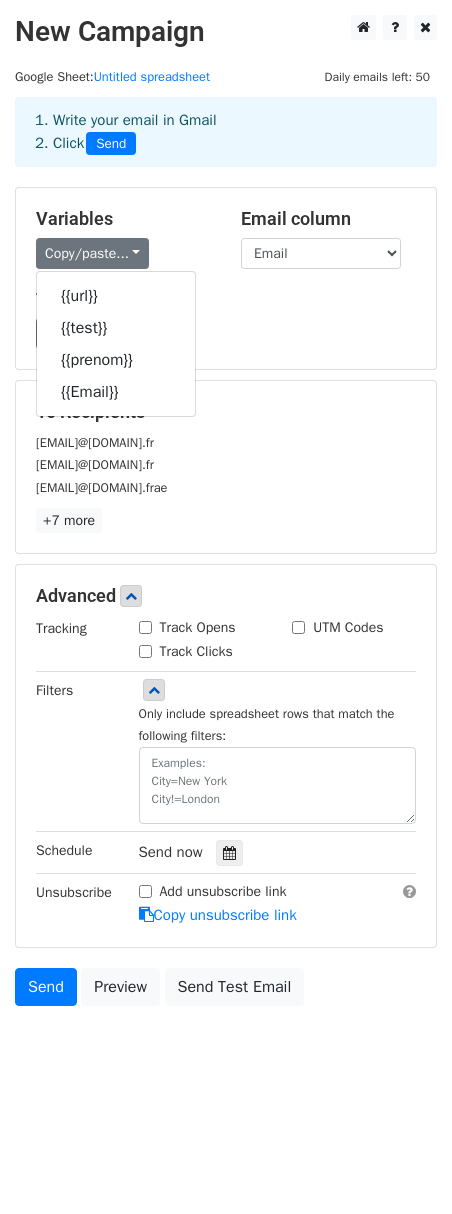 click on "Load...
No templates saved
Save" at bounding box center (226, 333) 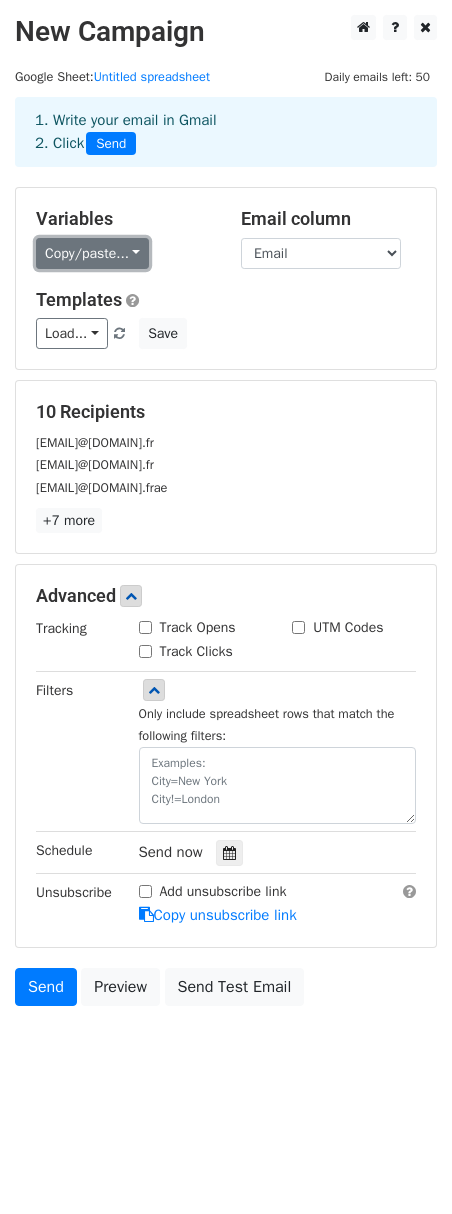 click on "Copy/paste..." at bounding box center (92, 253) 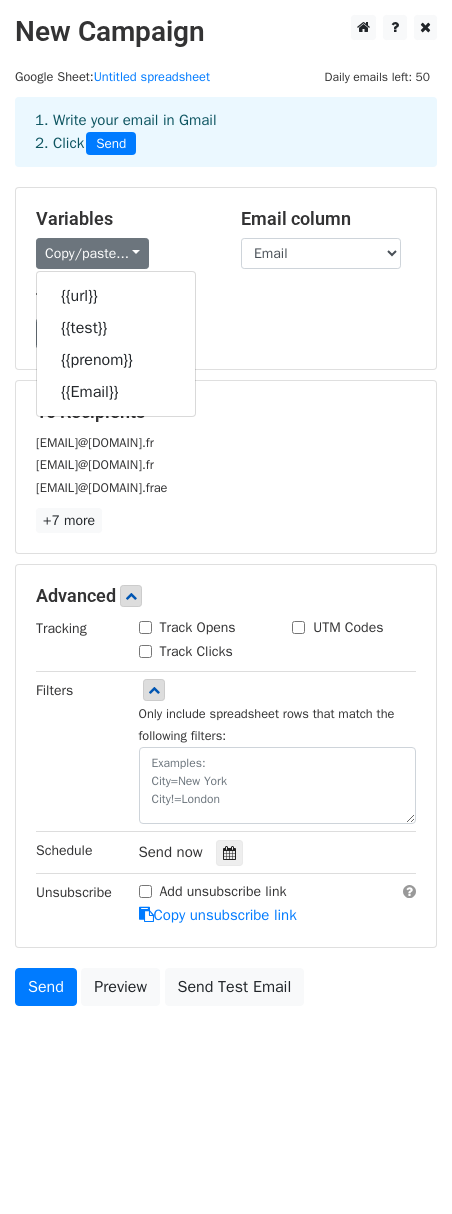 click on "Templates" at bounding box center (226, 300) 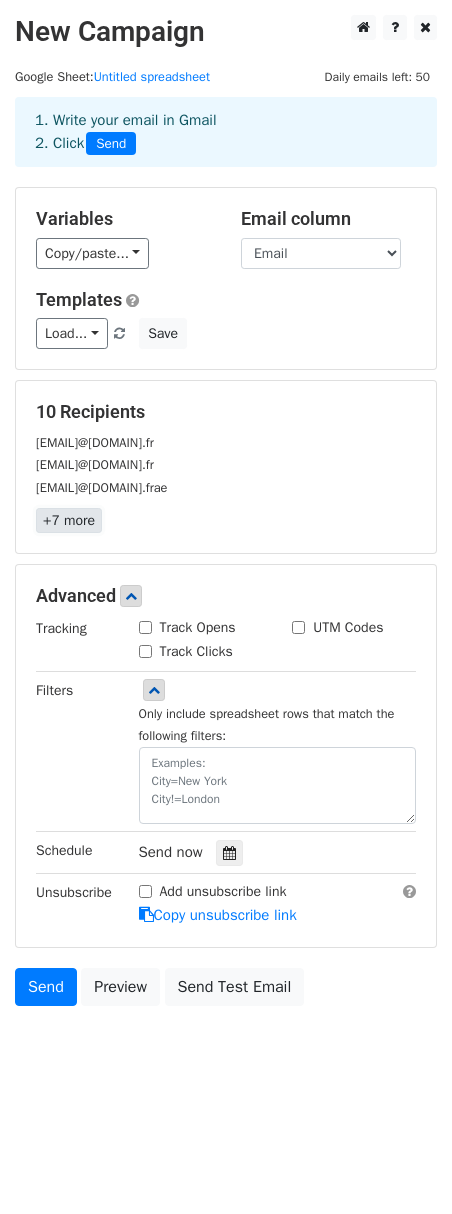 click on "+7 more" at bounding box center (69, 520) 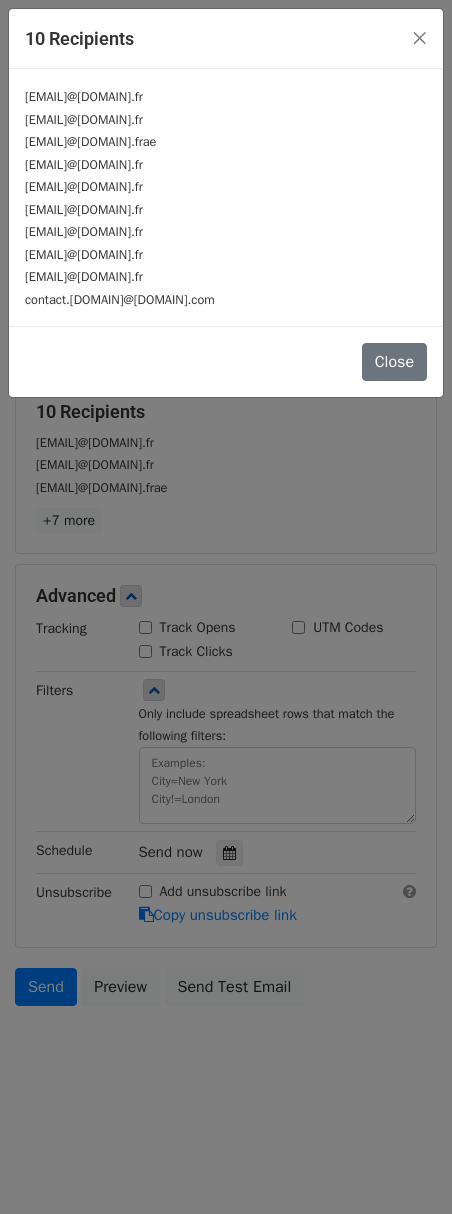 click on "10 Recipients
×
ffffefe@.fezfef.fr
fefedff@.fezfef.fr
fefe@.fezfef.frae
fefeeeee@.fezfef.fr
fefaae@.fezfef.fr
feqqqqfe@.fezfef.fr
fqqqefe@.fezfef.fr
fefdsdse@.fezfef.fr
fedfe@.fezfef.fr
contact.laplumeducoq@gmail.com
Close" at bounding box center (226, 607) 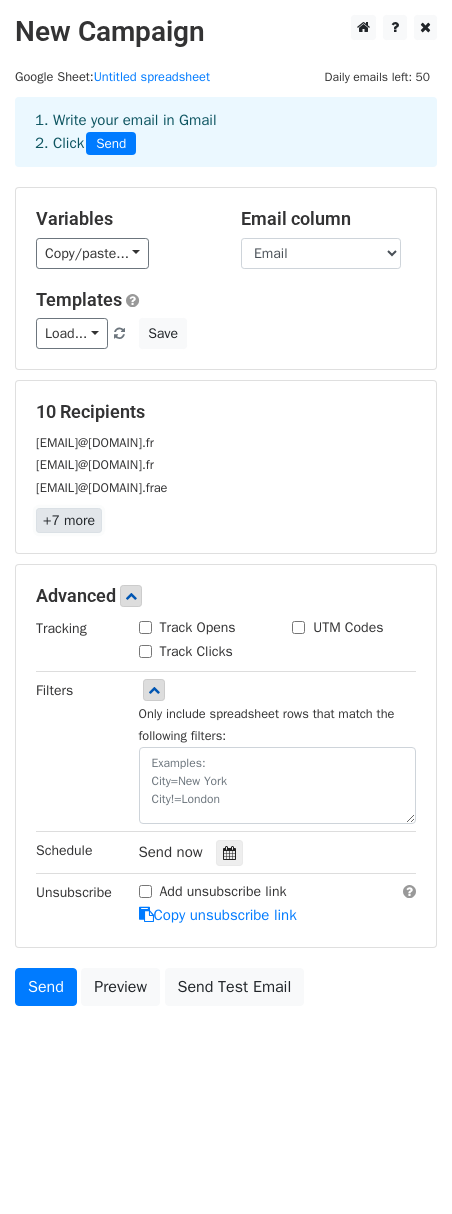 click on "+7 more" at bounding box center (69, 520) 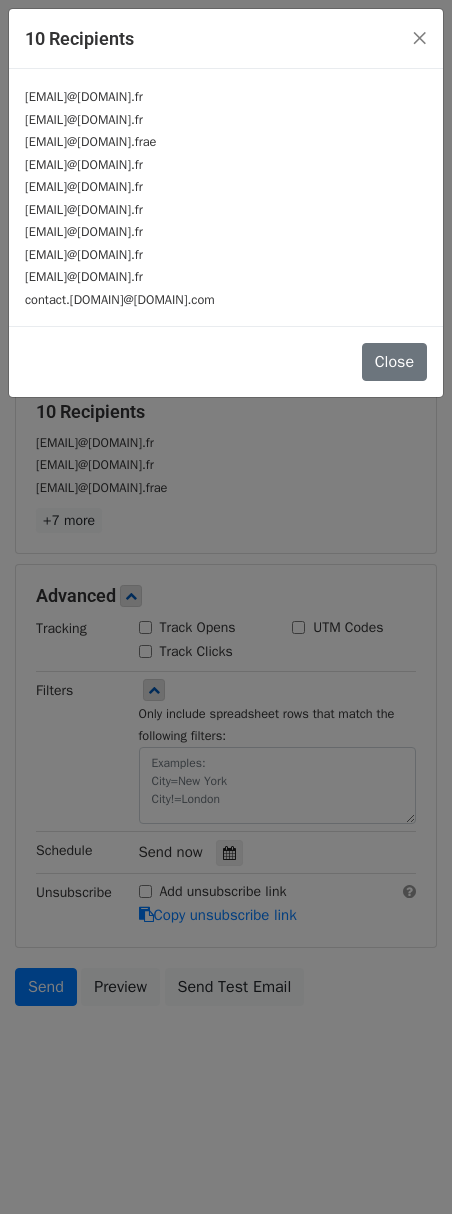 click on "10 Recipients
×
ffffefe@.fezfef.fr
fefedff@.fezfef.fr
fefe@.fezfef.frae
fefeeeee@.fezfef.fr
fefaae@.fezfef.fr
feqqqqfe@.fezfef.fr
fqqqefe@.fezfef.fr
fefdsdse@.fezfef.fr
fedfe@.fezfef.fr
contact.laplumeducoq@gmail.com
Close" at bounding box center [226, 607] 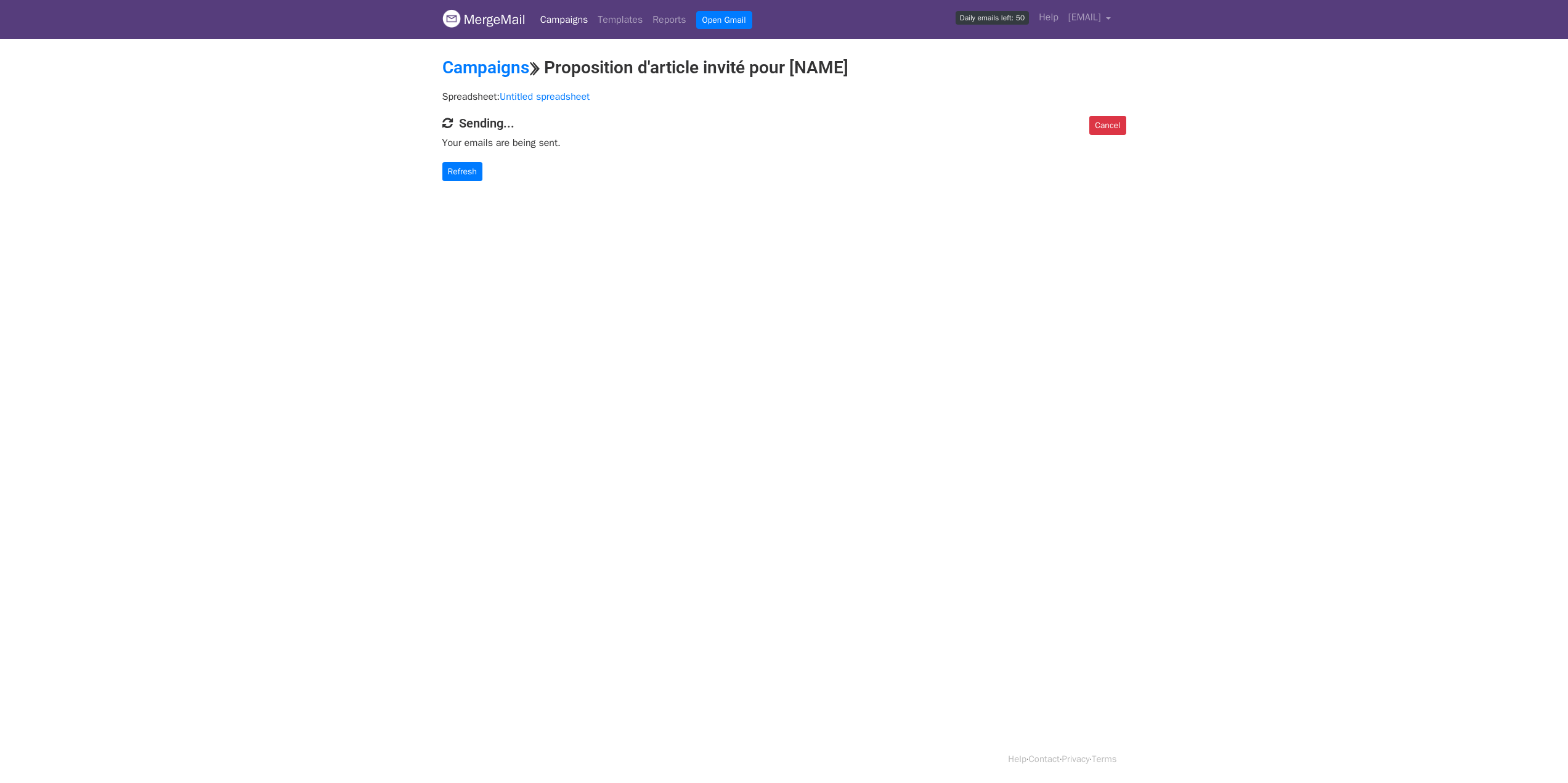scroll, scrollTop: 0, scrollLeft: 0, axis: both 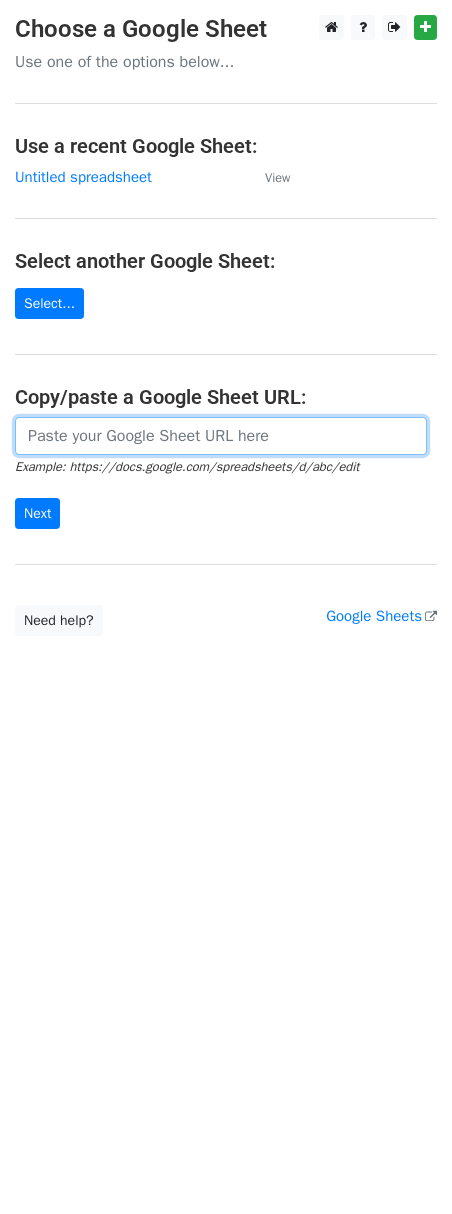 click at bounding box center [221, 436] 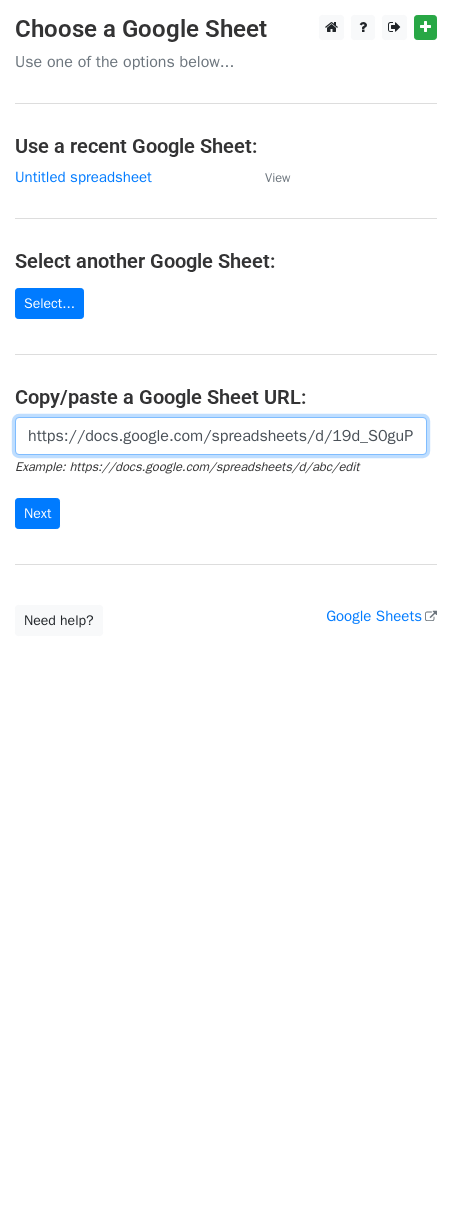 scroll, scrollTop: 0, scrollLeft: 419, axis: horizontal 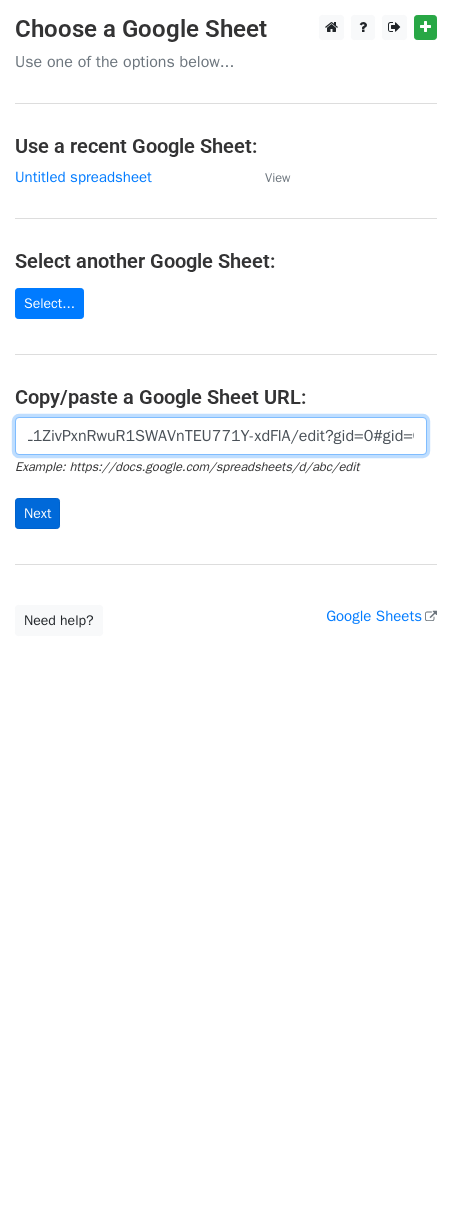 type on "https://docs.google.com/spreadsheets/d/19d_S0guPiD3yL1ZivPxnRwuR1SWAVnTEU771Y-xdFlA/edit?gid=0#gid=0" 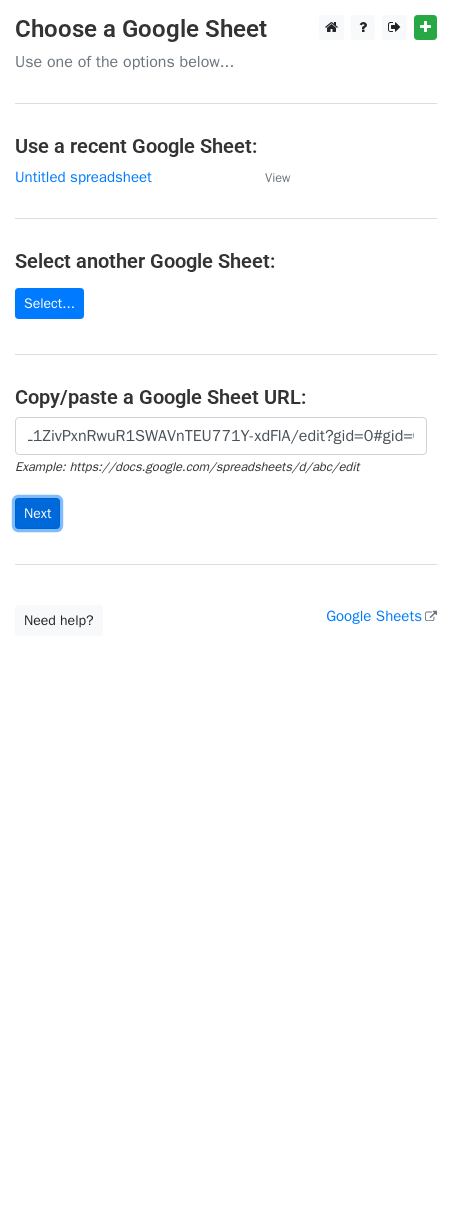 click on "Next" at bounding box center [37, 513] 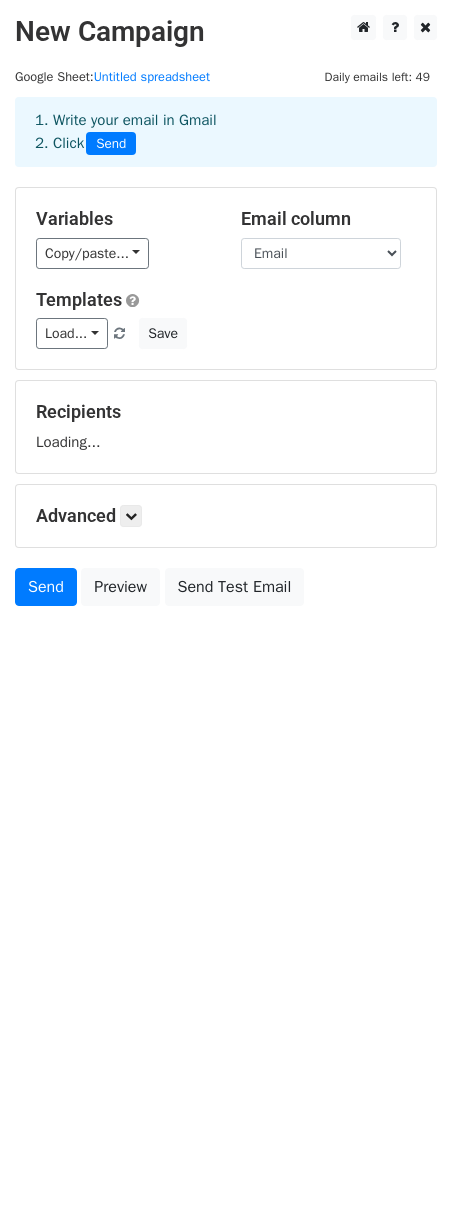 scroll, scrollTop: 0, scrollLeft: 0, axis: both 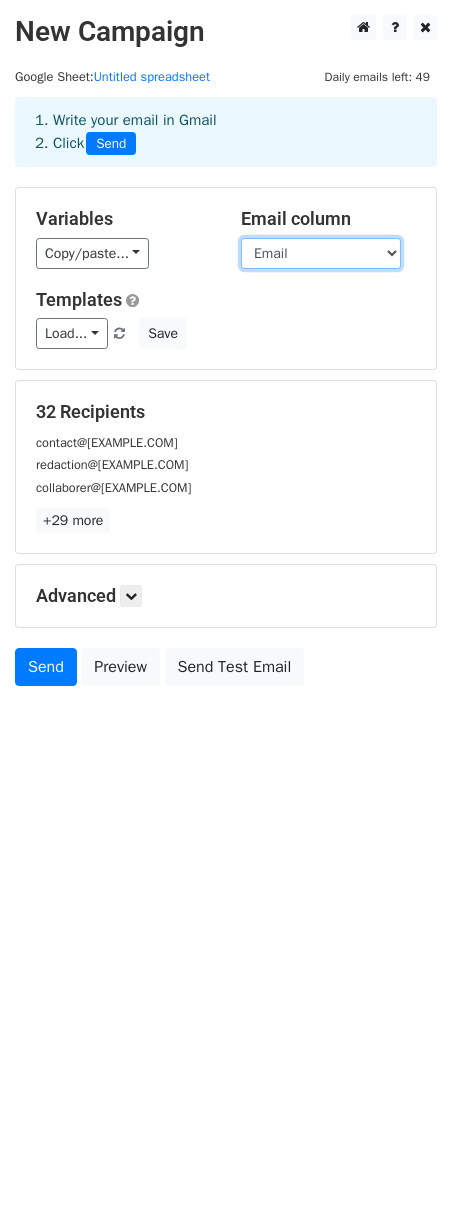 click on "url
Email
[FIRST]" at bounding box center [321, 253] 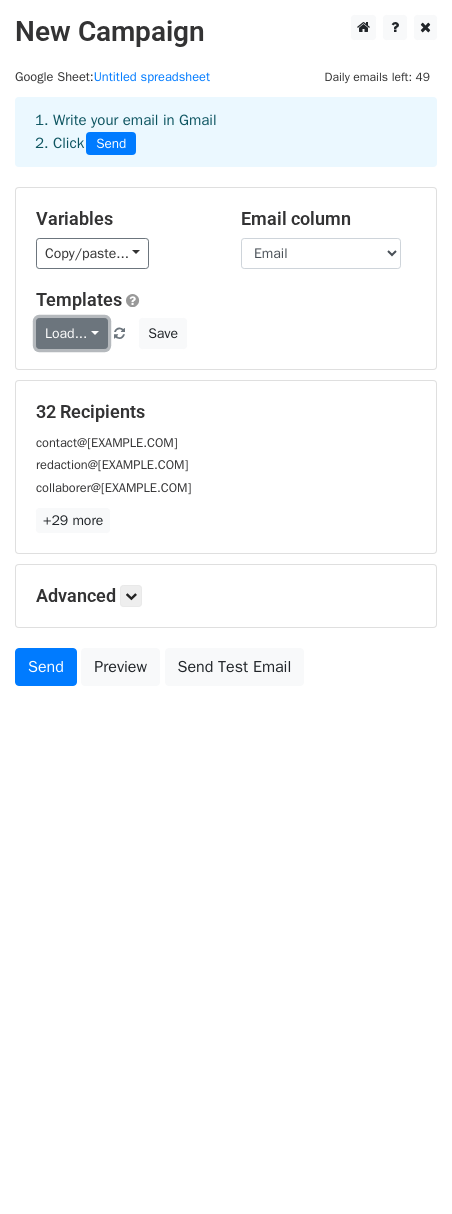 click on "Load..." at bounding box center (72, 333) 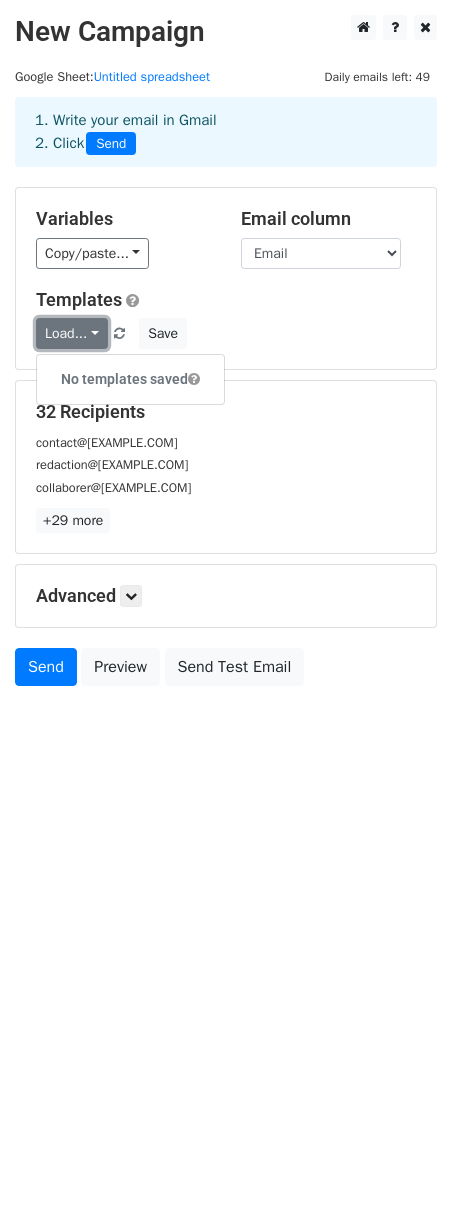 click on "Load..." at bounding box center (72, 333) 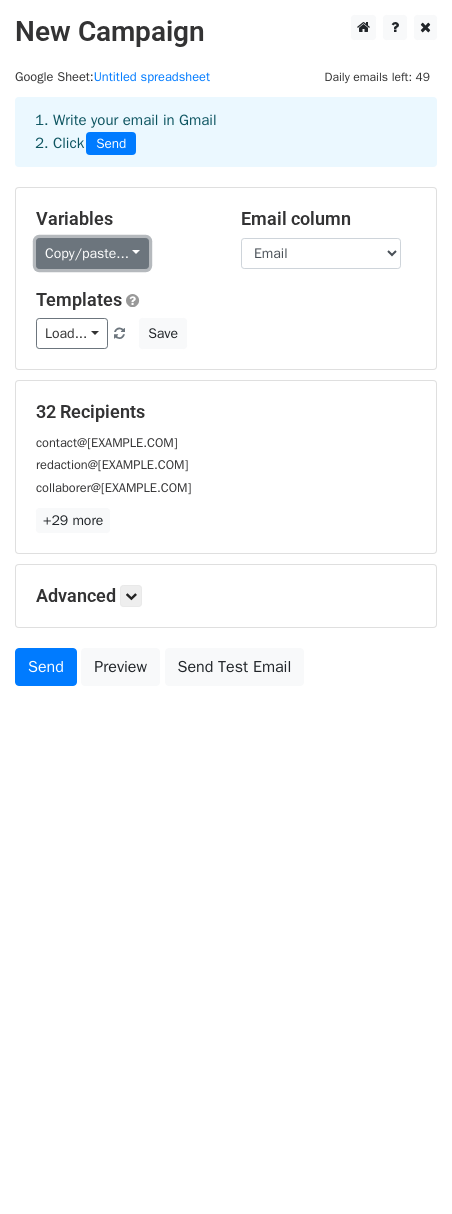 click on "Copy/paste..." at bounding box center (92, 253) 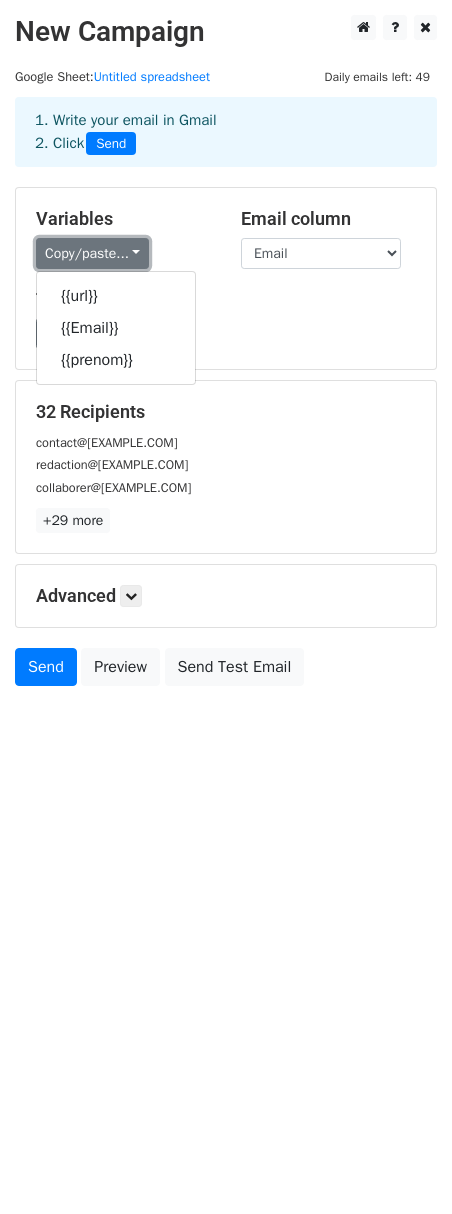 click on "Copy/paste..." at bounding box center (92, 253) 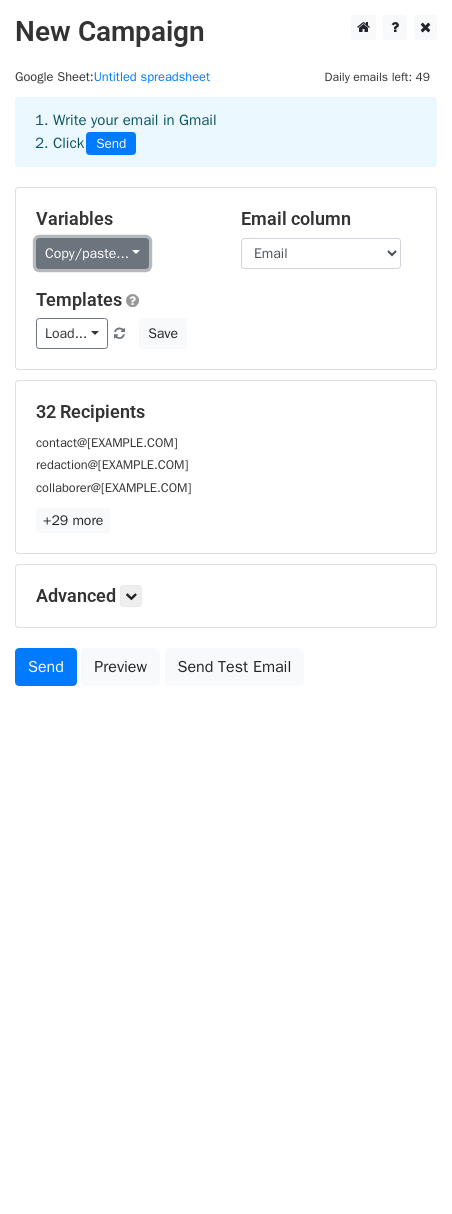 click on "Copy/paste..." at bounding box center (92, 253) 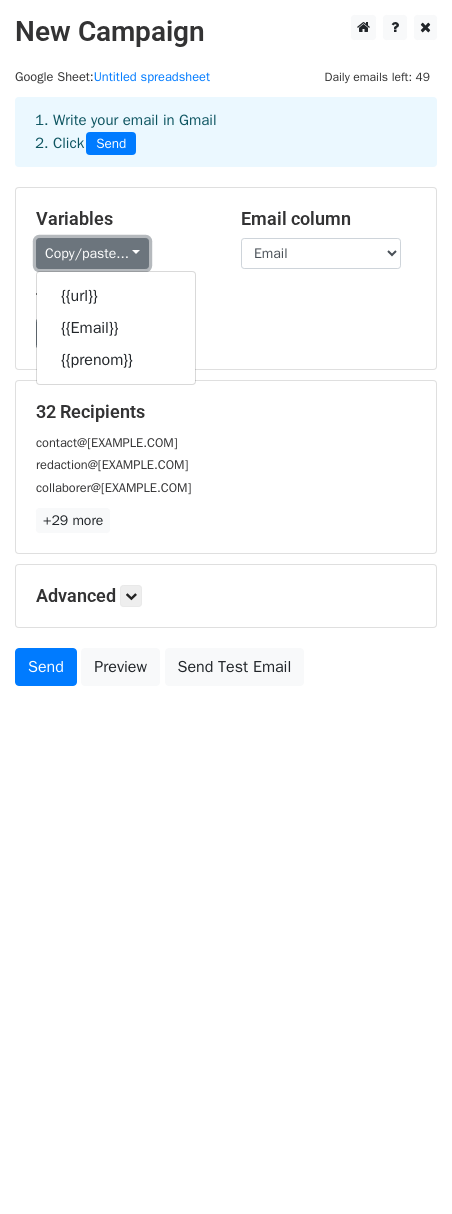 click on "Copy/paste..." at bounding box center [92, 253] 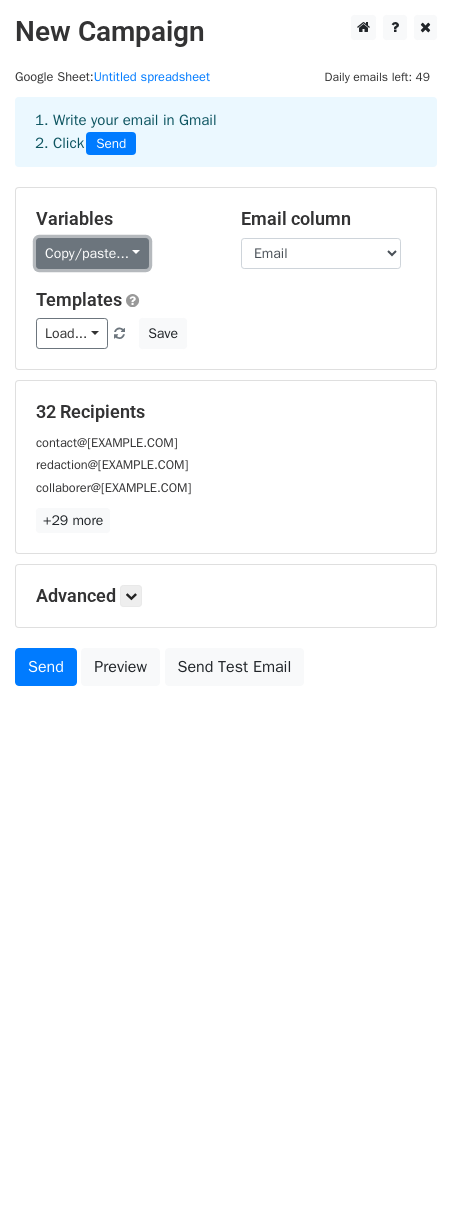 click on "Copy/paste..." at bounding box center (92, 253) 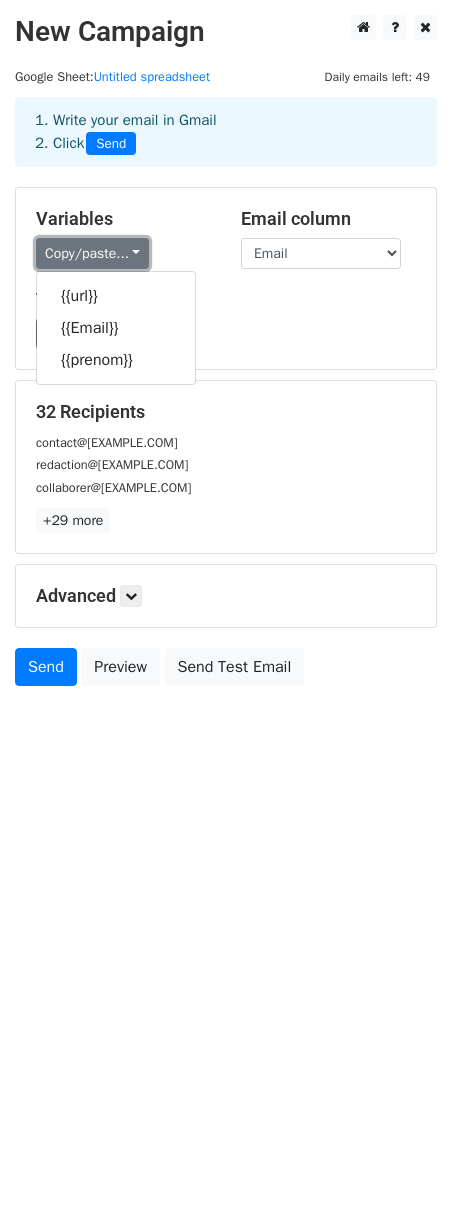 click on "Copy/paste..." at bounding box center [92, 253] 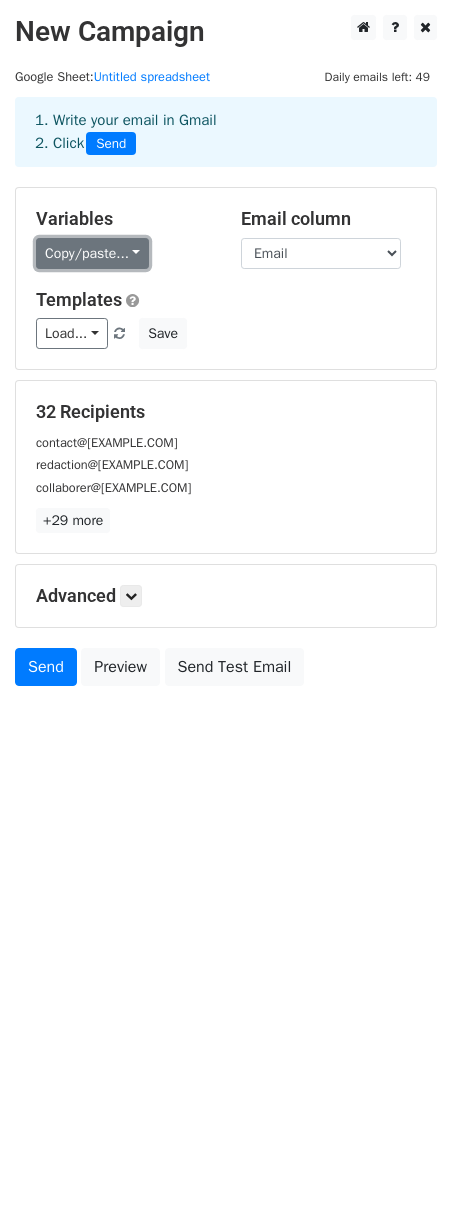 click on "Copy/paste..." at bounding box center (92, 253) 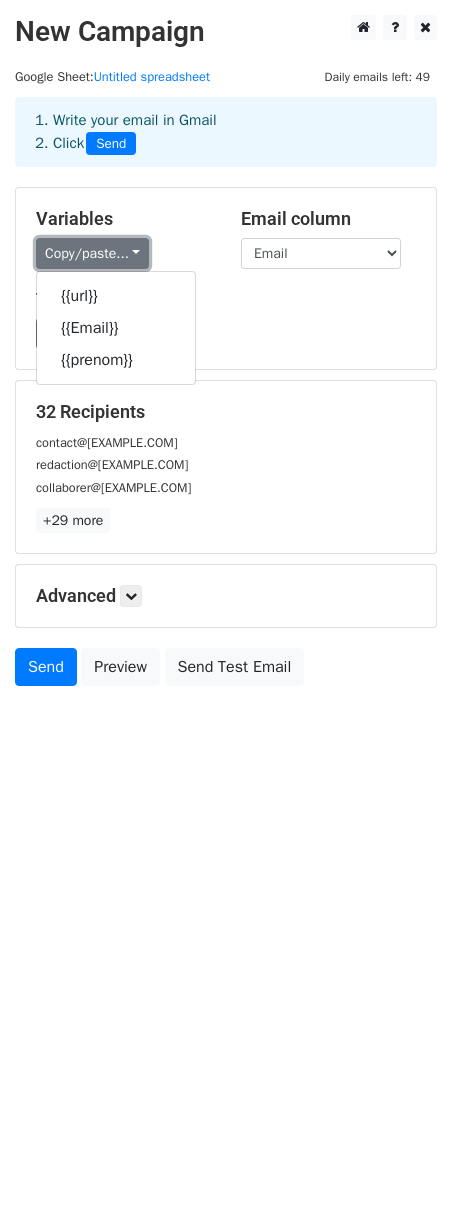 click on "Copy/paste..." at bounding box center (92, 253) 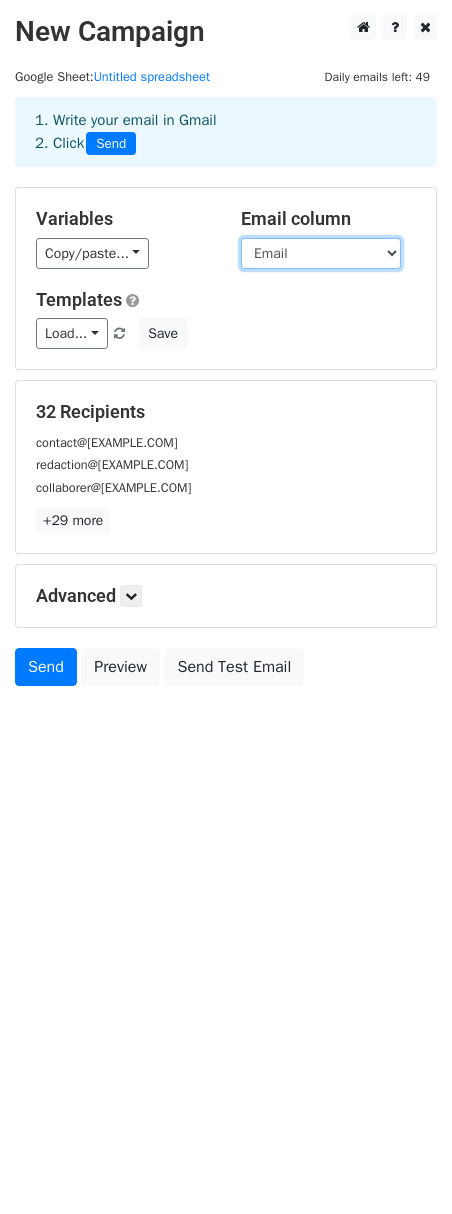 click on "url
Email
prenom" at bounding box center (321, 253) 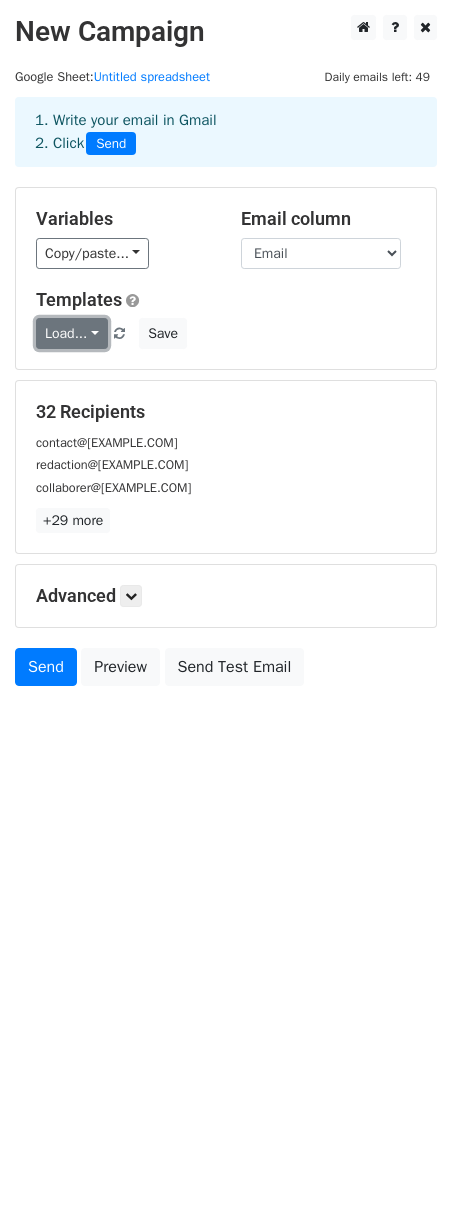 click on "Load..." at bounding box center (72, 333) 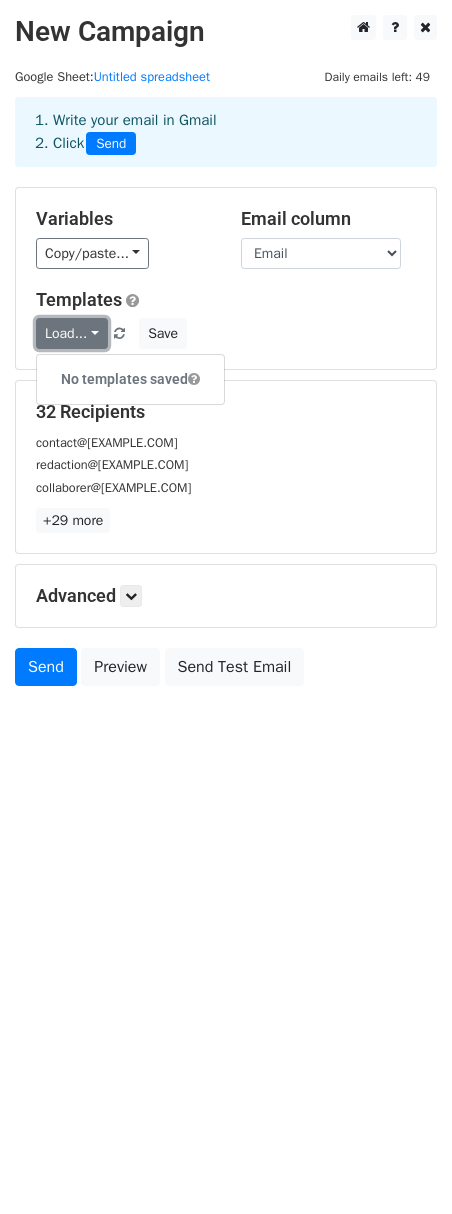 click on "Load..." at bounding box center [72, 333] 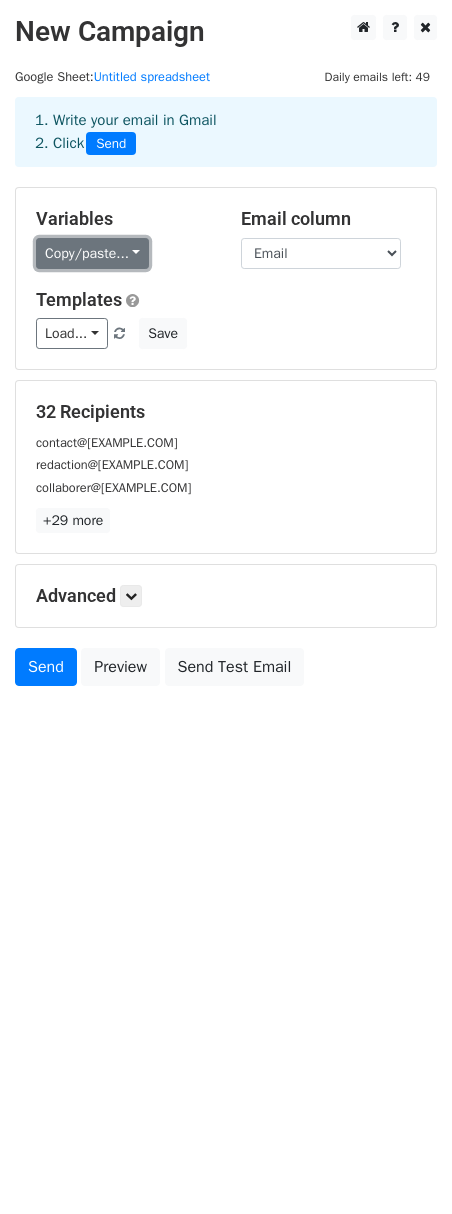 click on "Copy/paste..." at bounding box center (92, 253) 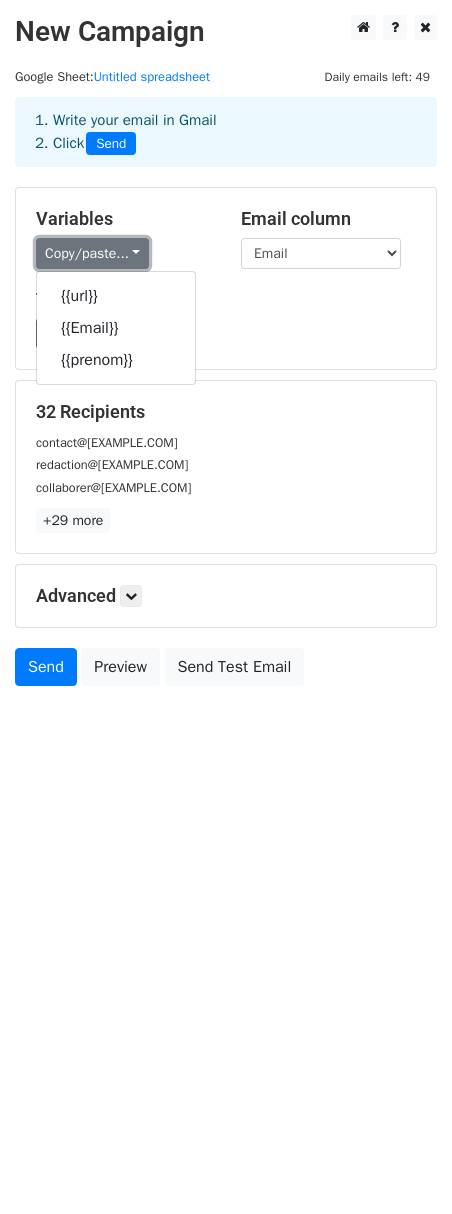 click on "Copy/paste..." at bounding box center (92, 253) 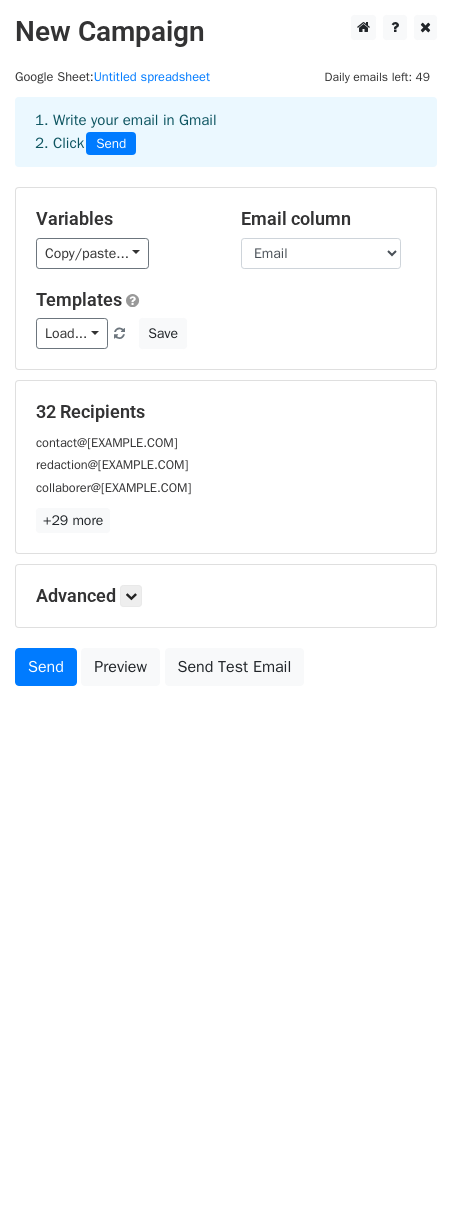 click on "New Campaign
Daily emails left: 49
Google Sheet:
Untitled spreadsheet
1. Write your email in Gmail
2. Click
Send
Variables
Copy/paste...
{{url}}
{{Email}}
{{prenom}}
Email column
url
Email
prenom
Templates
Load...
No templates saved
Save
32 Recipients
contact@moyenagepassion.com
redaction@zone-critique.com
collaborer@urbania.ca
+29 more
32 Recipients
×
contact@moyenagepassion.com
redaction@zone-critique.com
collaborer@urbania.ca
redac@zelium.info
asso.squeeze@gmail.com
contact@bilboquet-magazine.fr
ruesaintambroise@gmail.com
revueharfang@laposte.net
lindepandamag@gmail.com
editionsantidata@gmail.com
redaction@urbania.fr
redaction@karoo.me
redaction@addict-culture.com
contact@frictions.co" at bounding box center (226, 395) 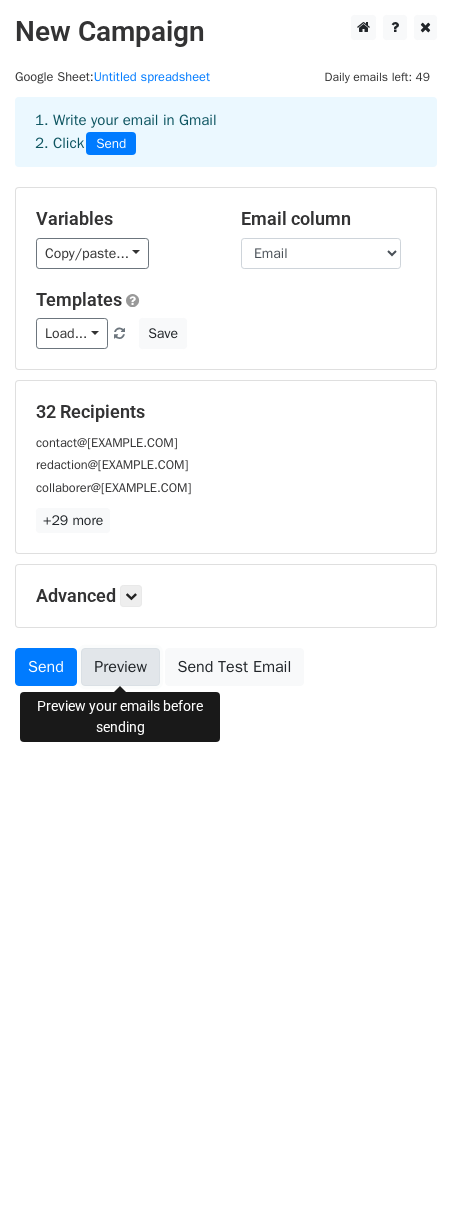 click on "Preview" at bounding box center (120, 667) 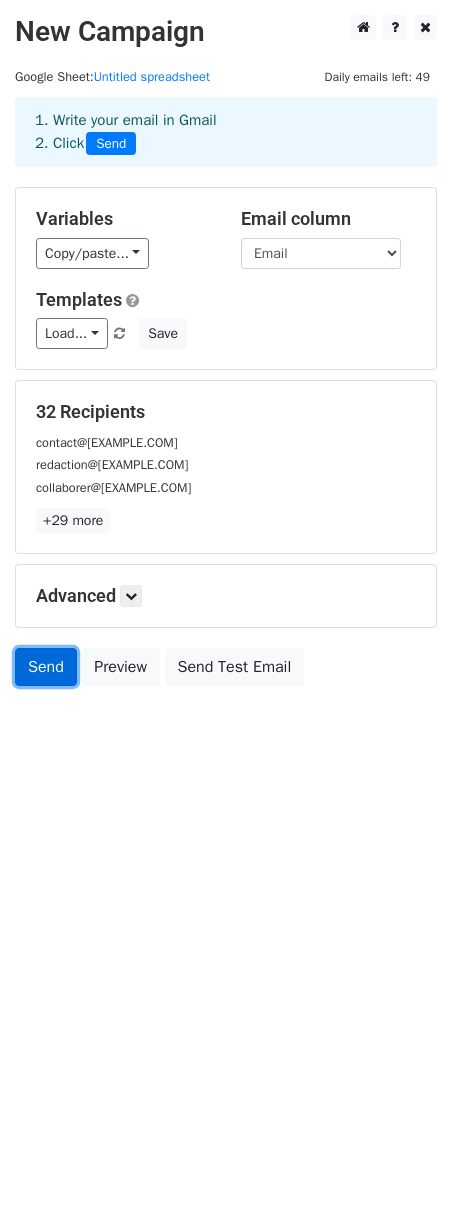 click on "Send" at bounding box center [46, 667] 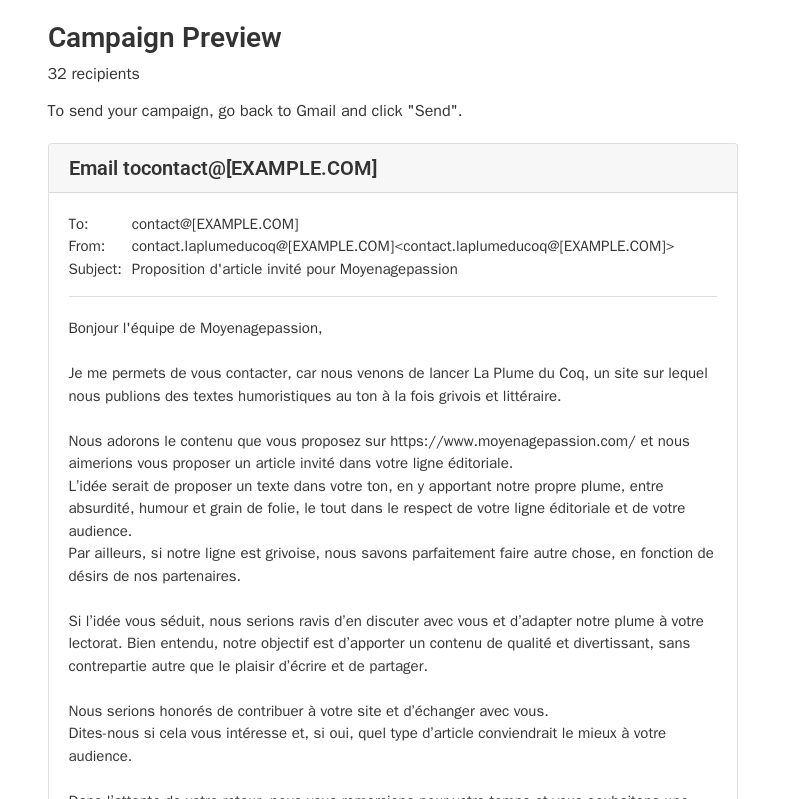 scroll, scrollTop: 0, scrollLeft: 0, axis: both 